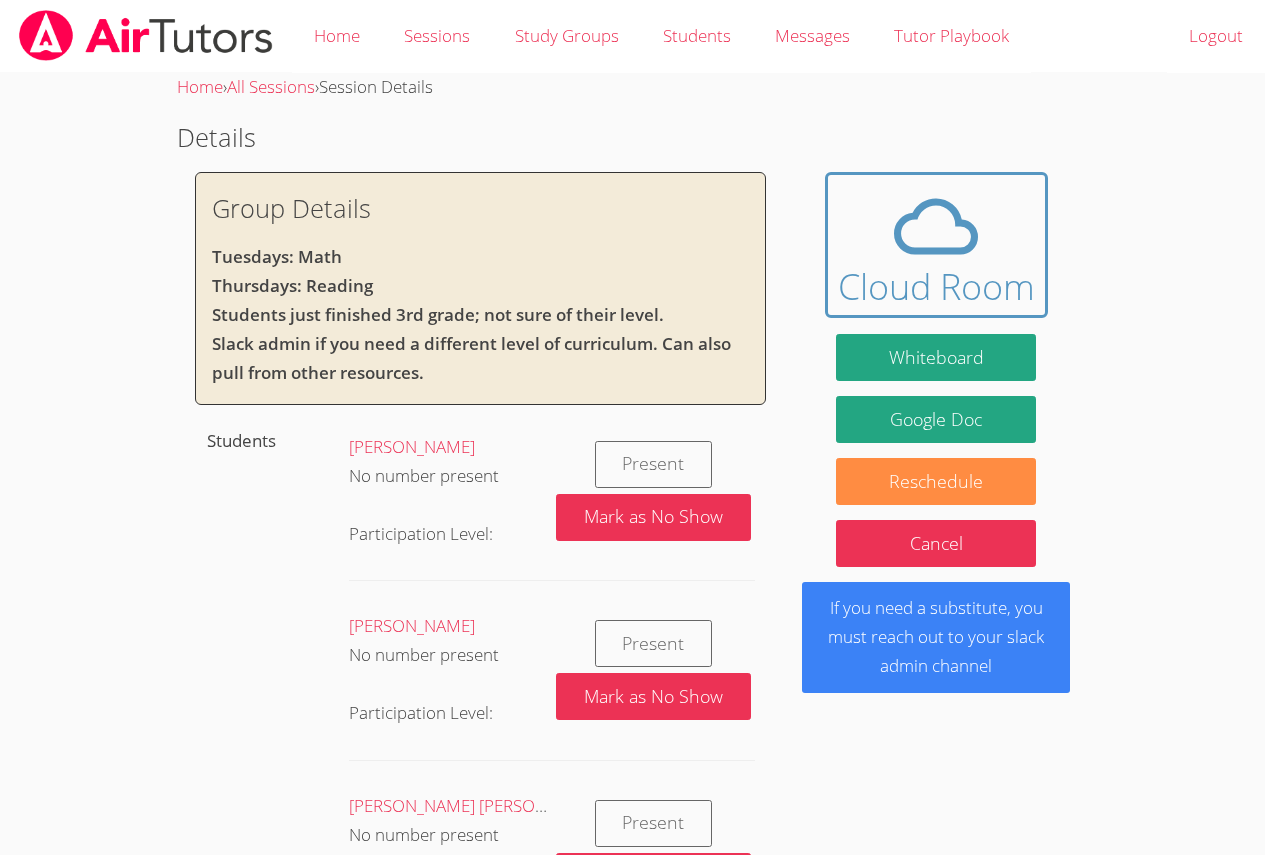 scroll, scrollTop: 0, scrollLeft: 0, axis: both 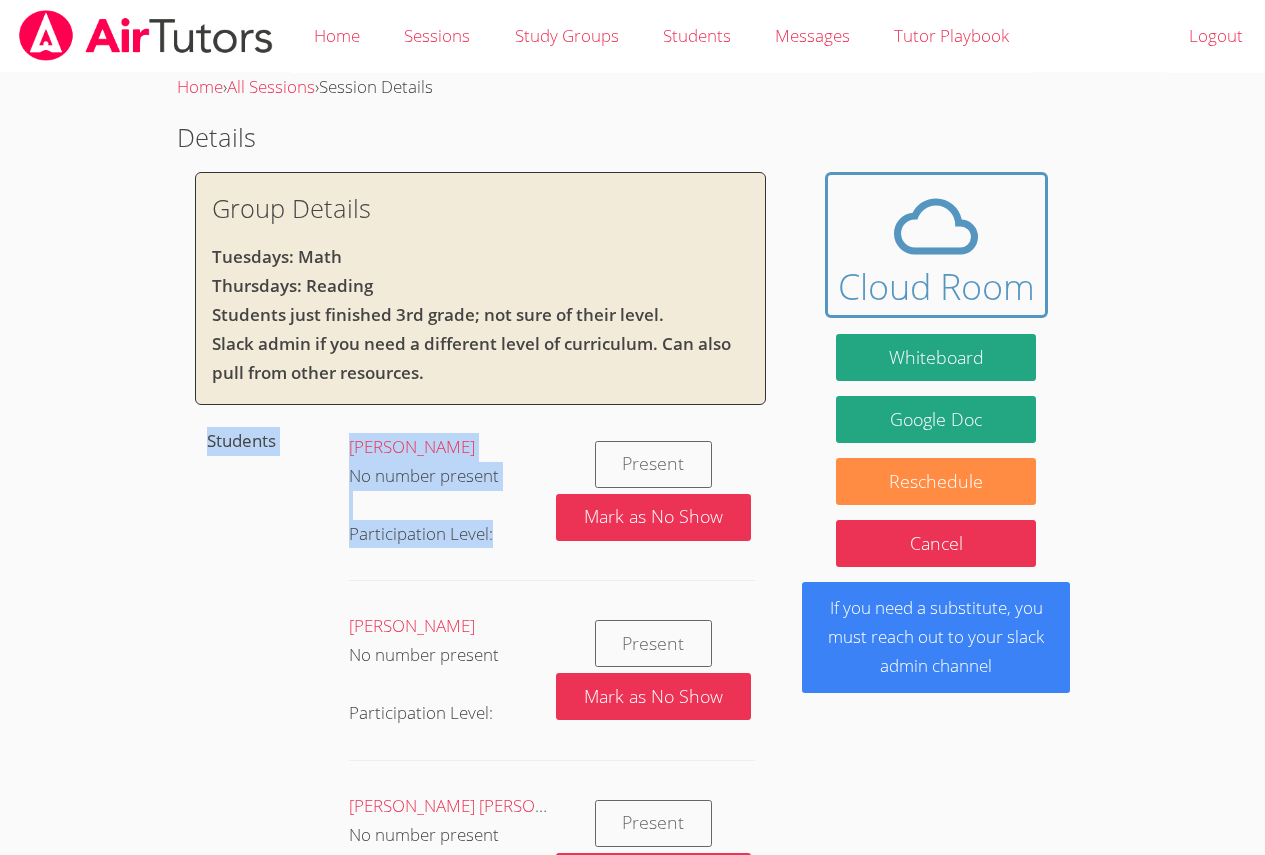 drag, startPoint x: 771, startPoint y: 602, endPoint x: 626, endPoint y: 613, distance: 145.41664 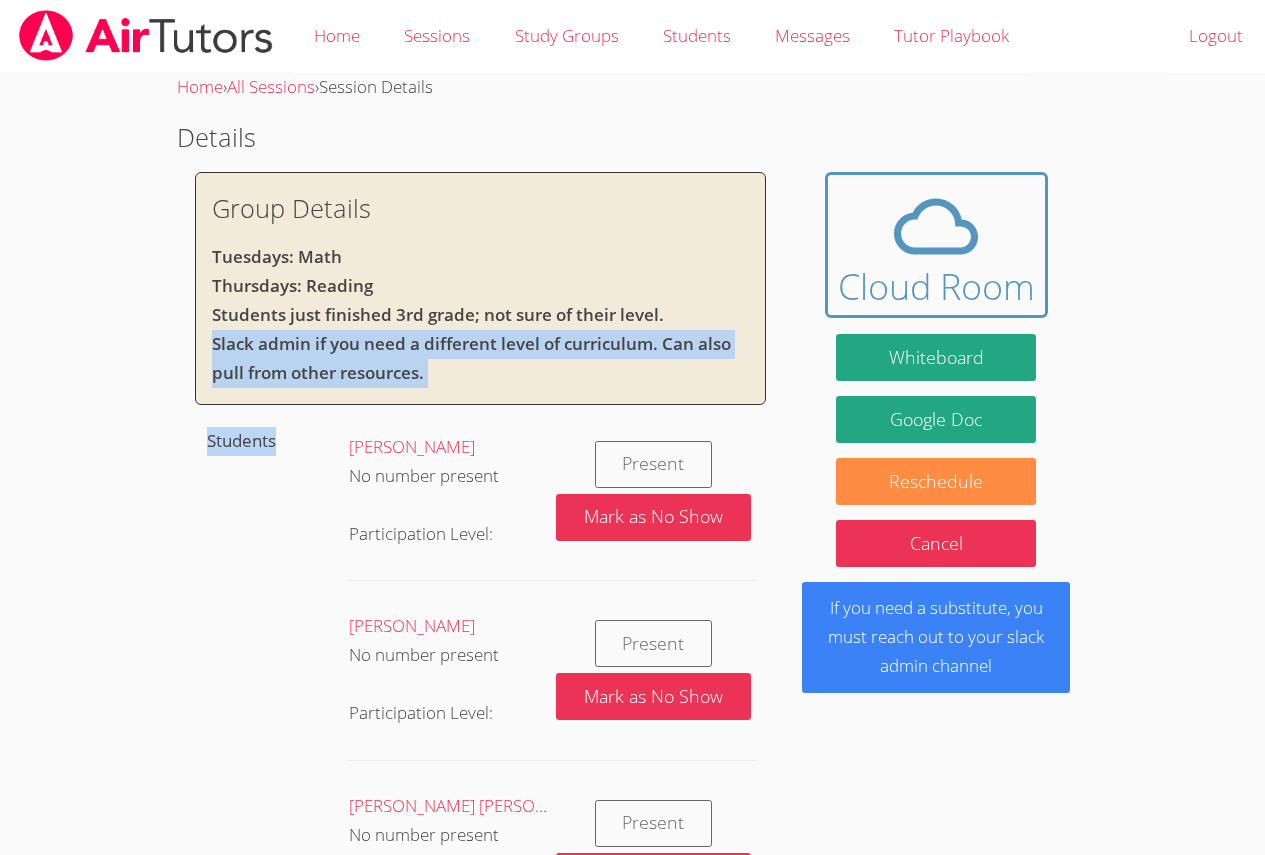 drag, startPoint x: 657, startPoint y: 381, endPoint x: 655, endPoint y: 452, distance: 71.02816 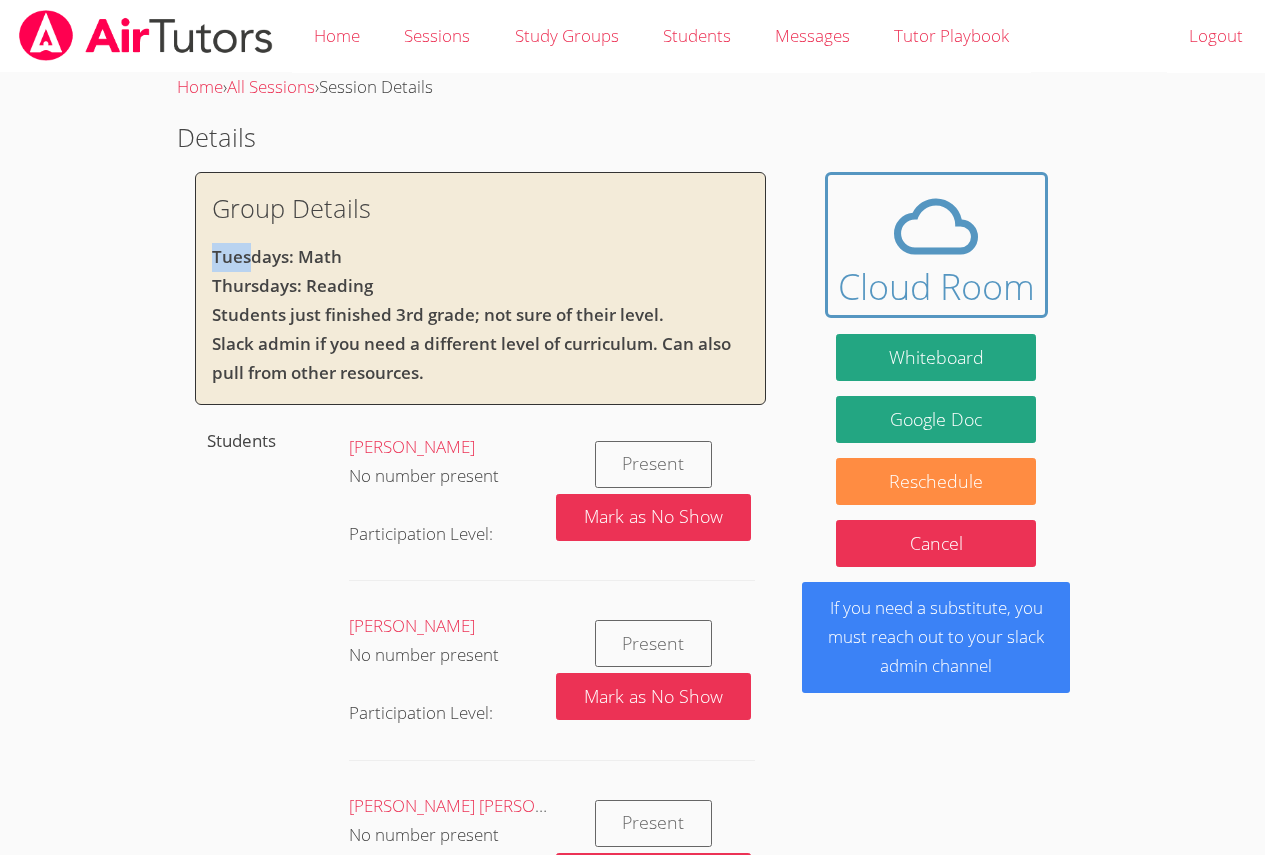drag, startPoint x: 247, startPoint y: 247, endPoint x: 210, endPoint y: 262, distance: 39.92493 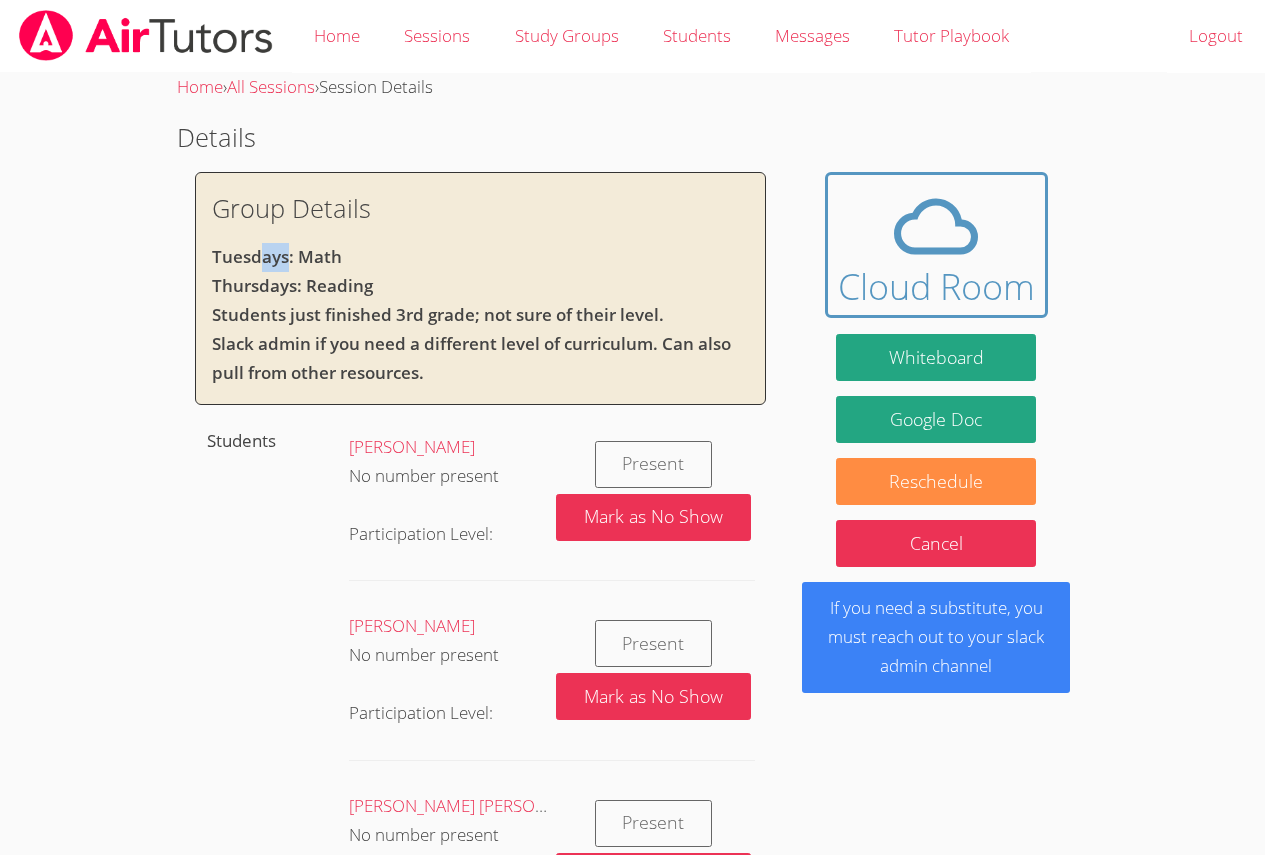 drag, startPoint x: 286, startPoint y: 260, endPoint x: 246, endPoint y: 272, distance: 41.761227 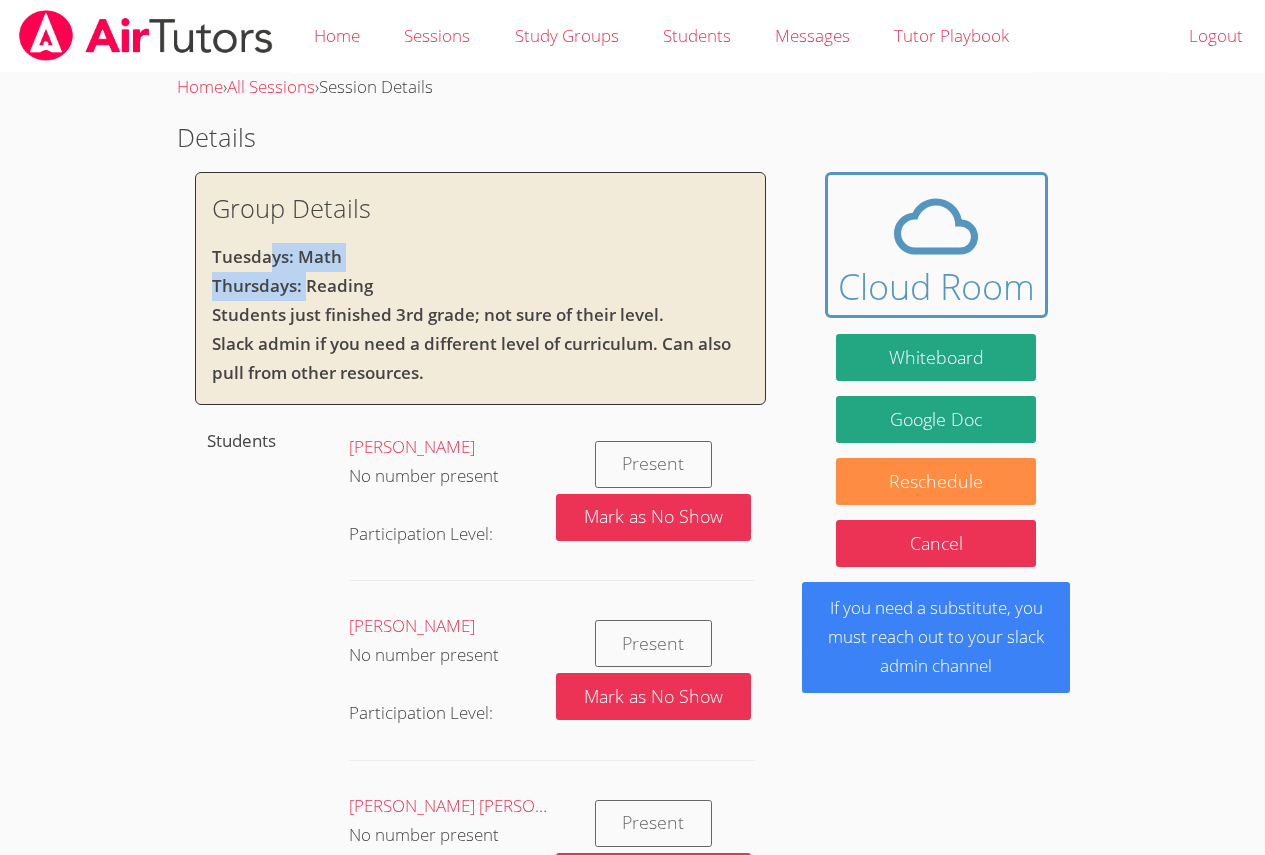 drag, startPoint x: 305, startPoint y: 277, endPoint x: 272, endPoint y: 263, distance: 35.846897 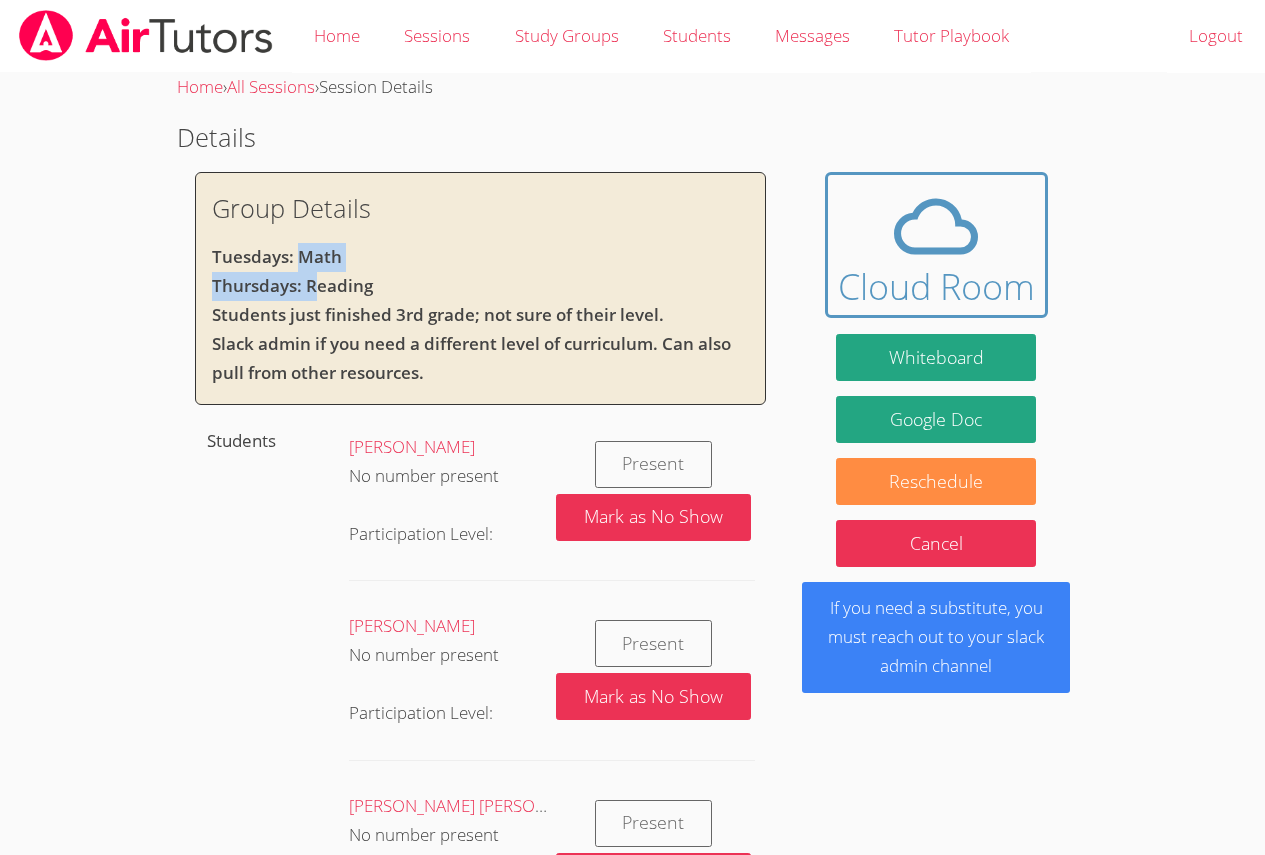 drag, startPoint x: 312, startPoint y: 293, endPoint x: 304, endPoint y: 265, distance: 29.12044 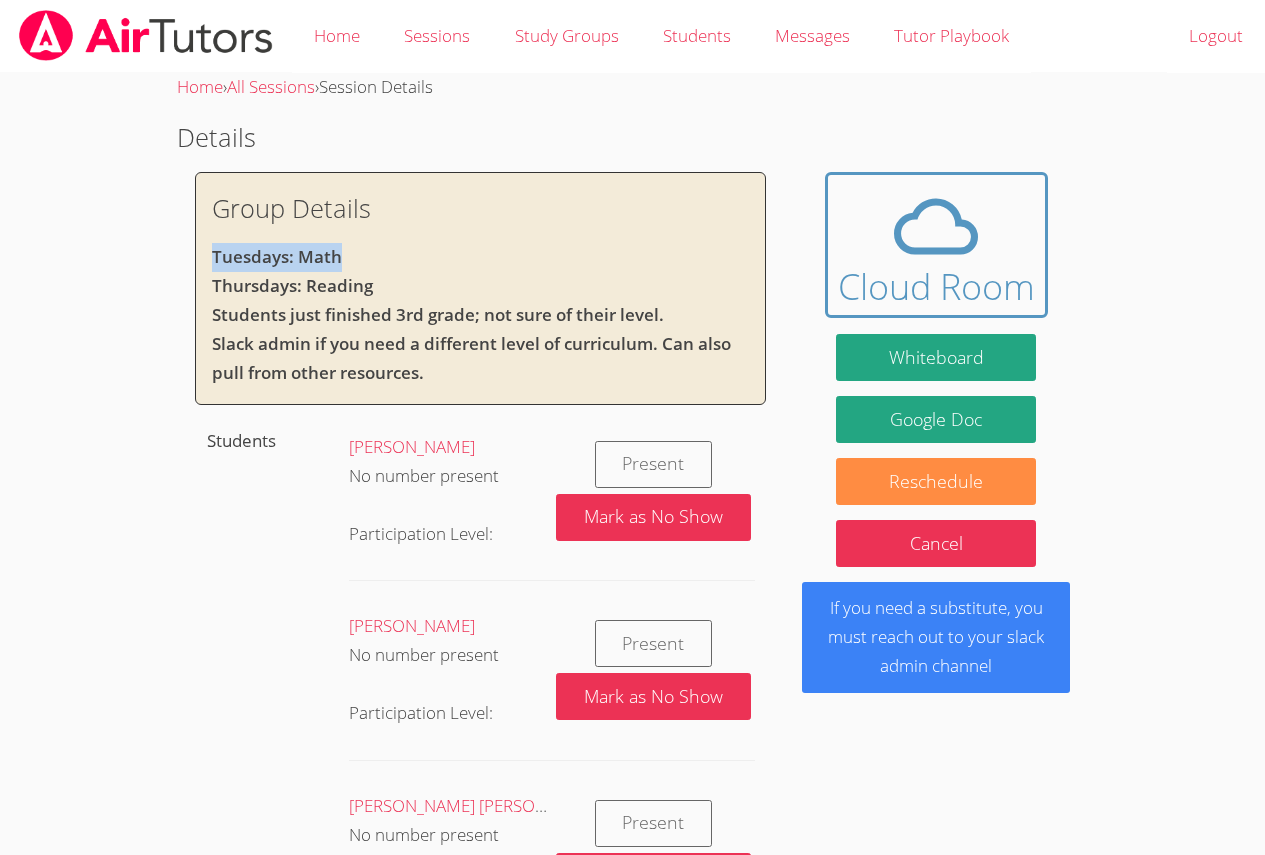 drag, startPoint x: 209, startPoint y: 254, endPoint x: 288, endPoint y: 264, distance: 79.630394 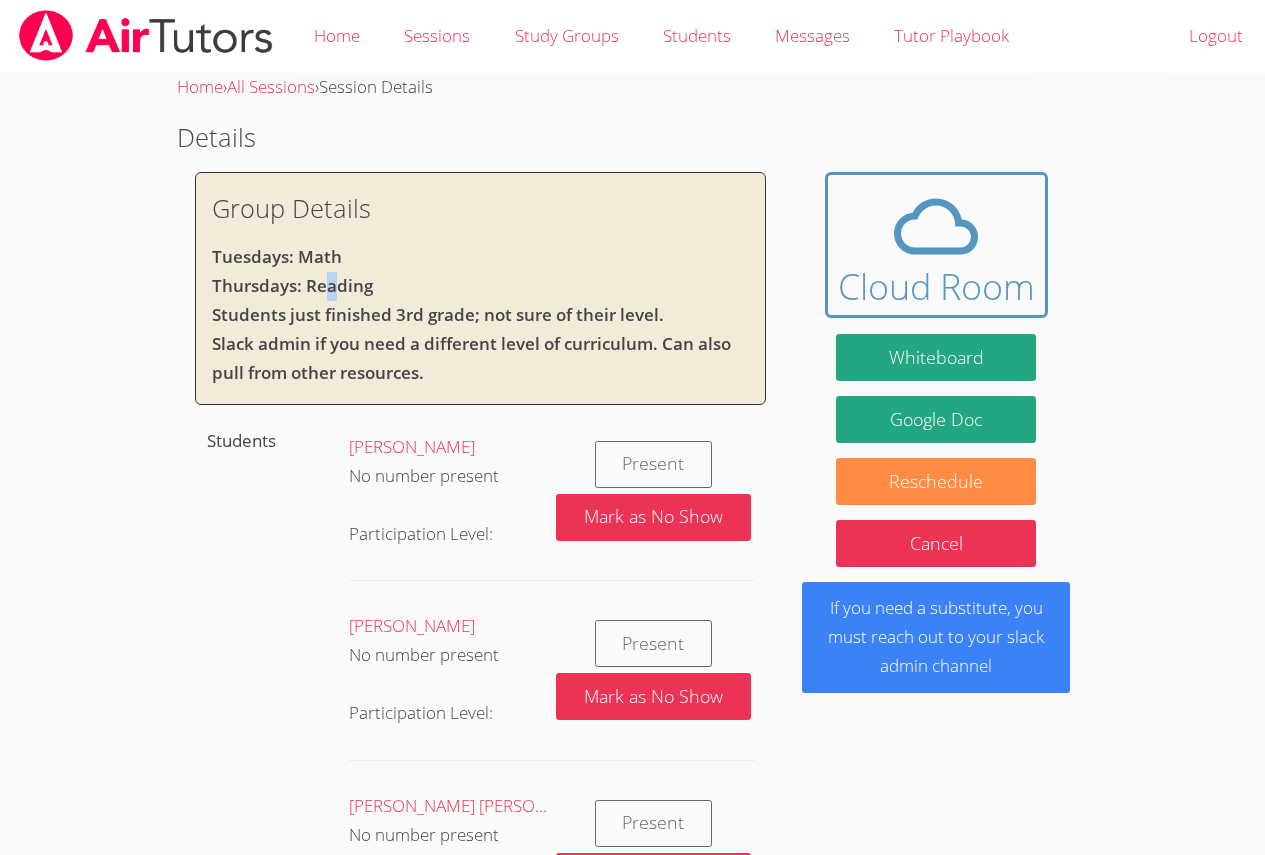 drag, startPoint x: 338, startPoint y: 279, endPoint x: 326, endPoint y: 275, distance: 12.649111 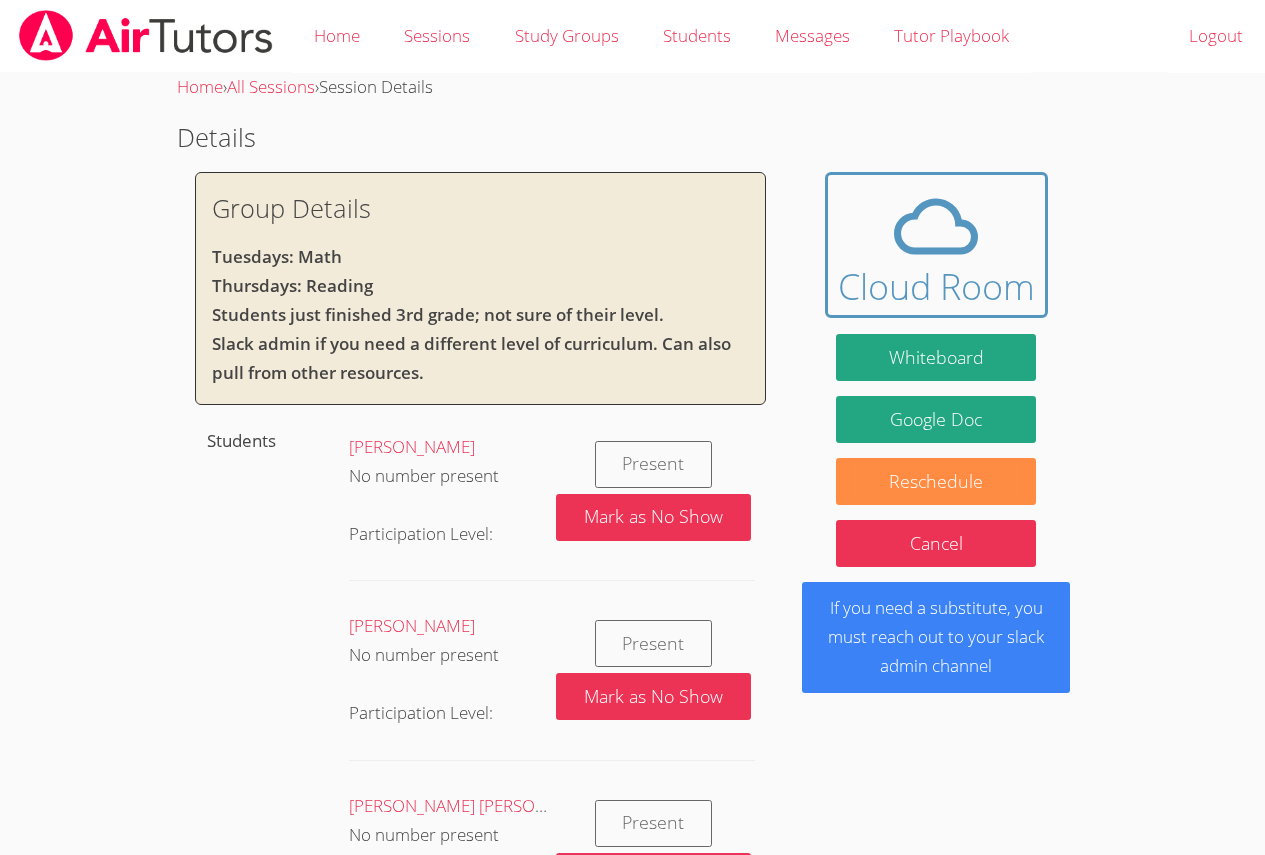 drag, startPoint x: 313, startPoint y: 361, endPoint x: 274, endPoint y: 318, distance: 58.0517 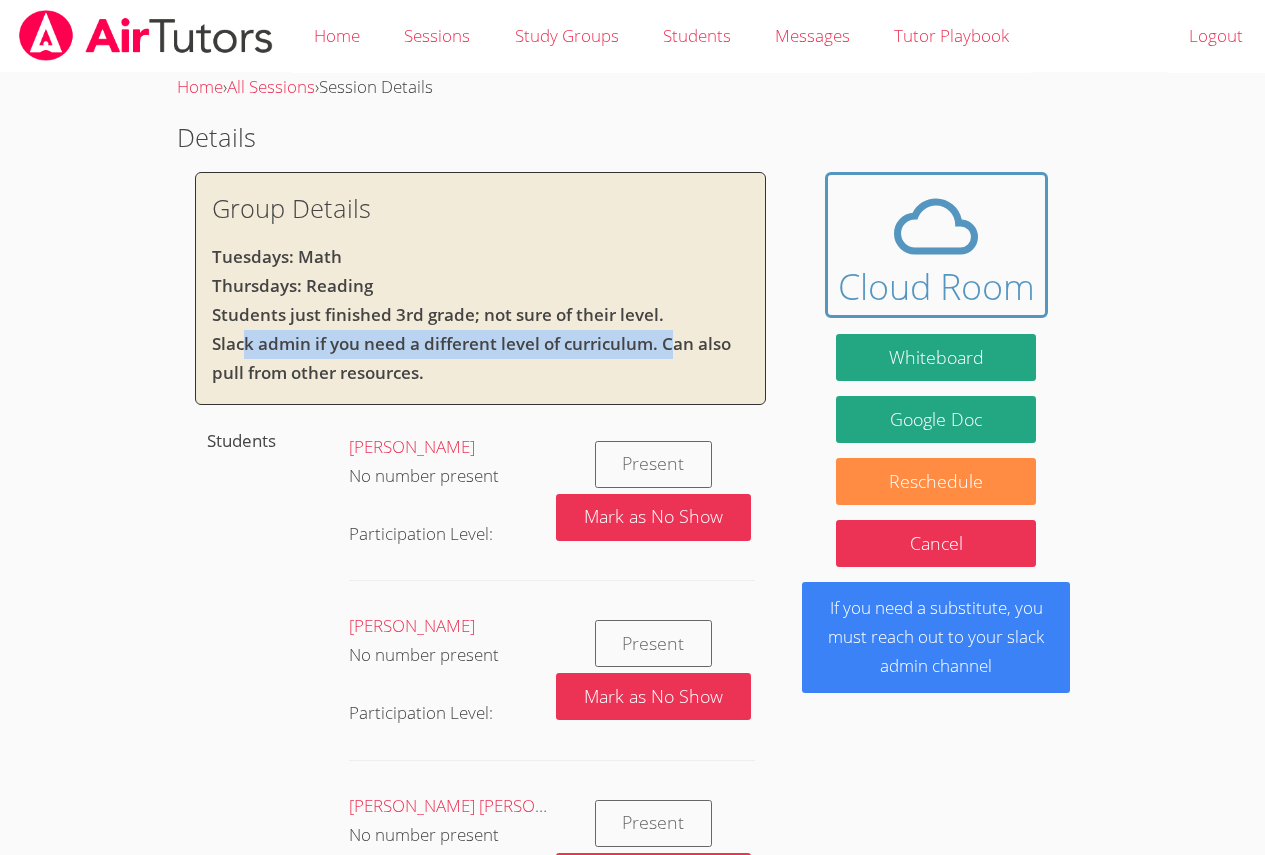 drag, startPoint x: 239, startPoint y: 348, endPoint x: 650, endPoint y: 389, distance: 413.03995 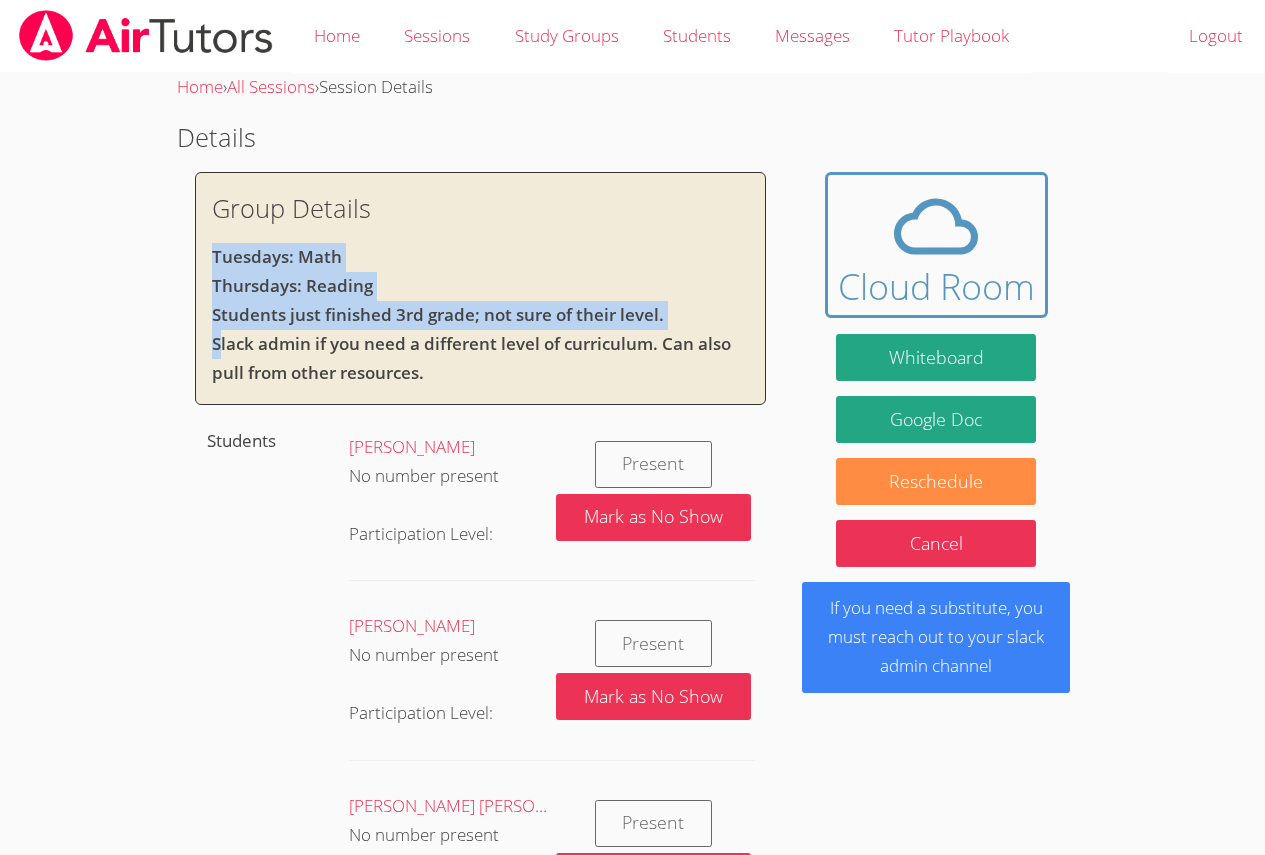 drag, startPoint x: 217, startPoint y: 344, endPoint x: 359, endPoint y: 263, distance: 163.47783 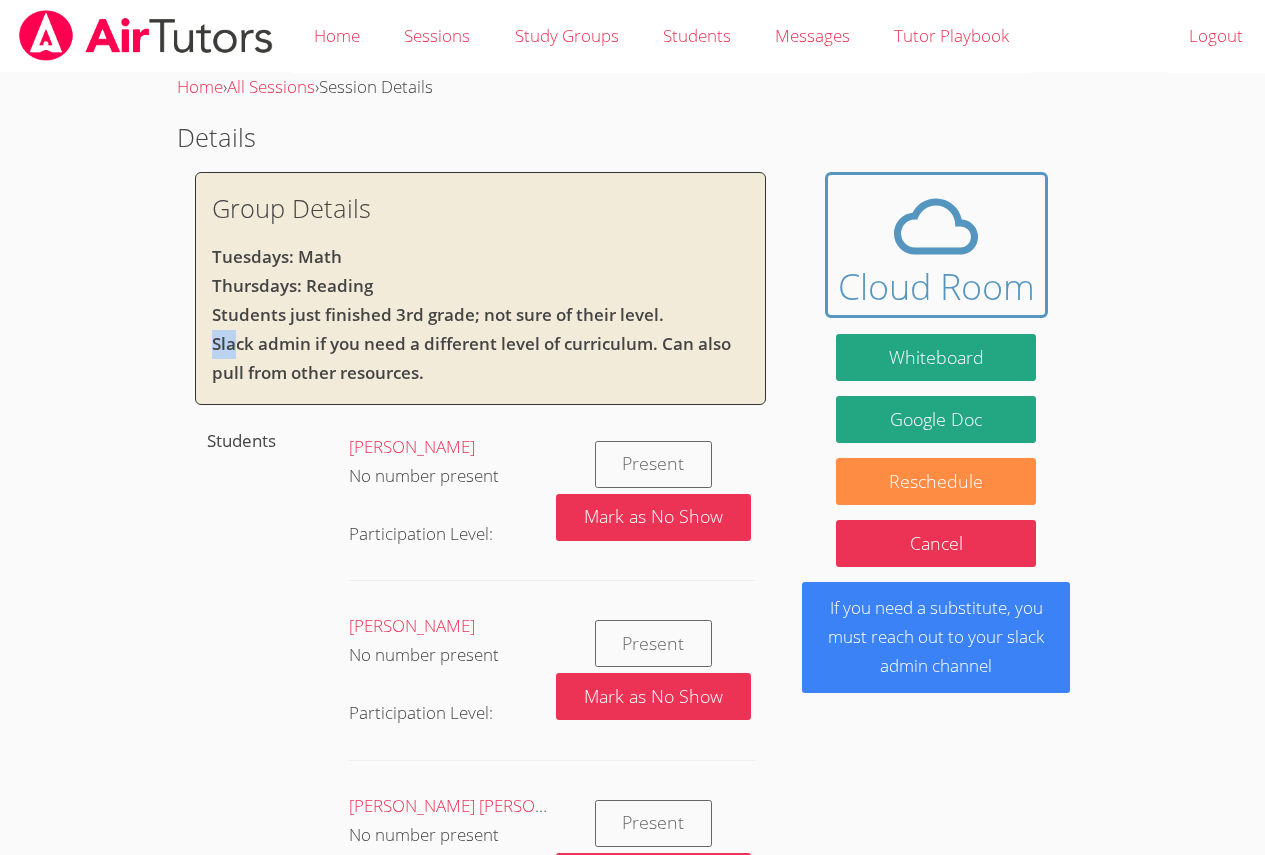 drag, startPoint x: 237, startPoint y: 331, endPoint x: 212, endPoint y: 337, distance: 25.70992 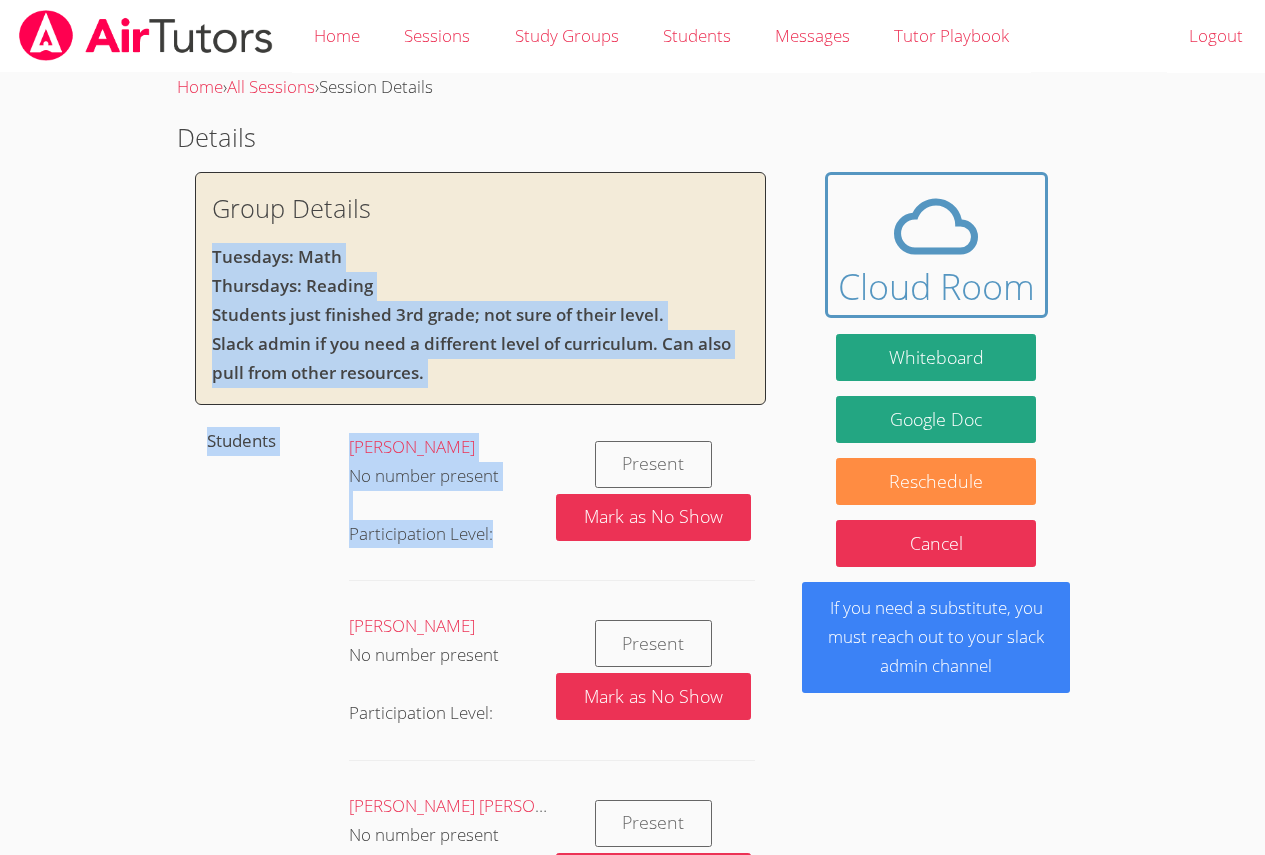 drag, startPoint x: 217, startPoint y: 257, endPoint x: 644, endPoint y: 644, distance: 576.2794 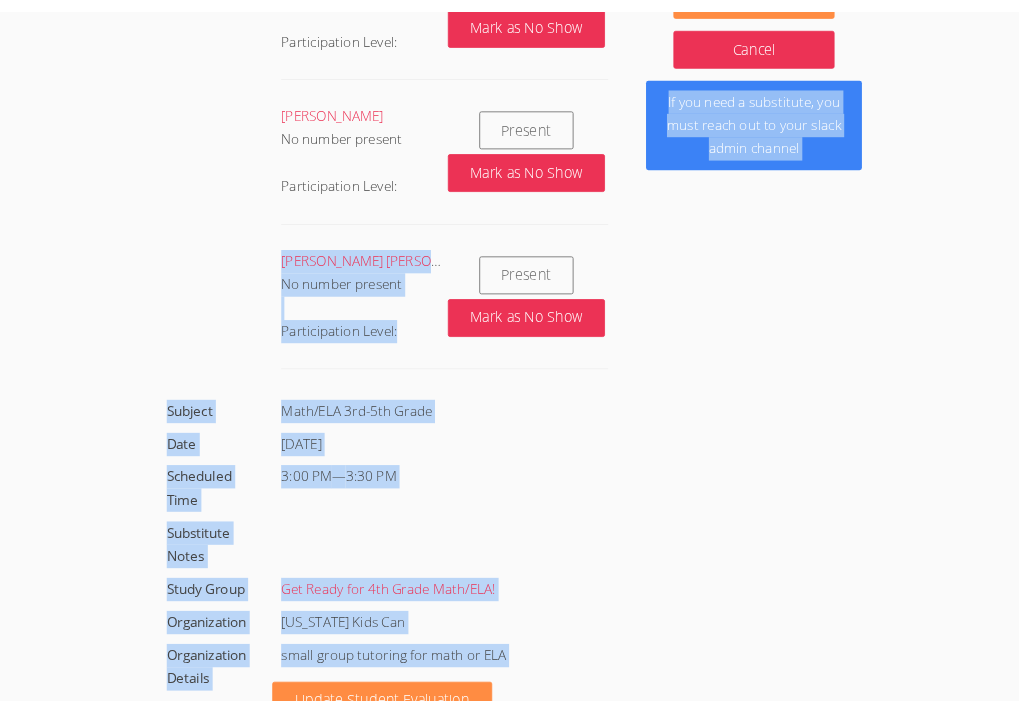 scroll, scrollTop: 0, scrollLeft: 0, axis: both 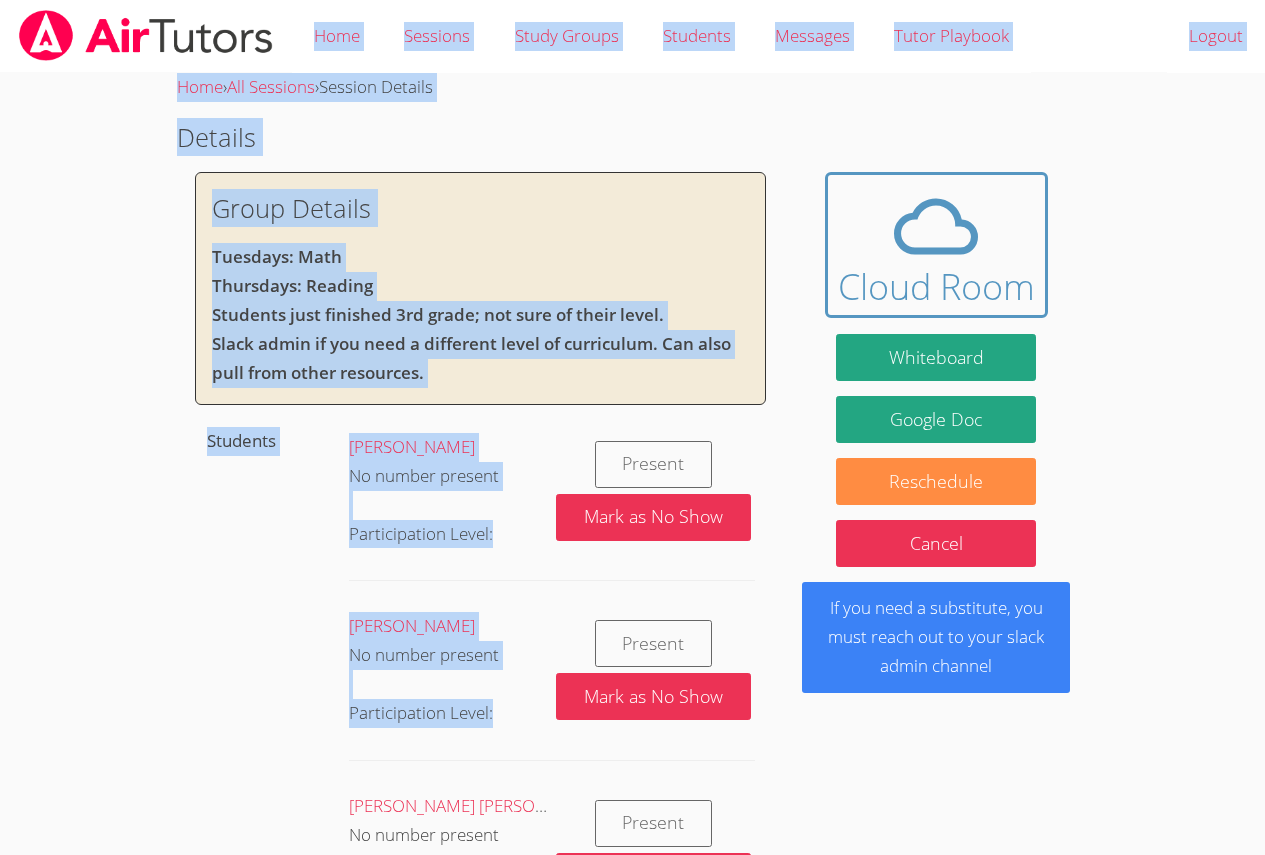 drag, startPoint x: 751, startPoint y: 835, endPoint x: 1220, endPoint y: -121, distance: 1064.846 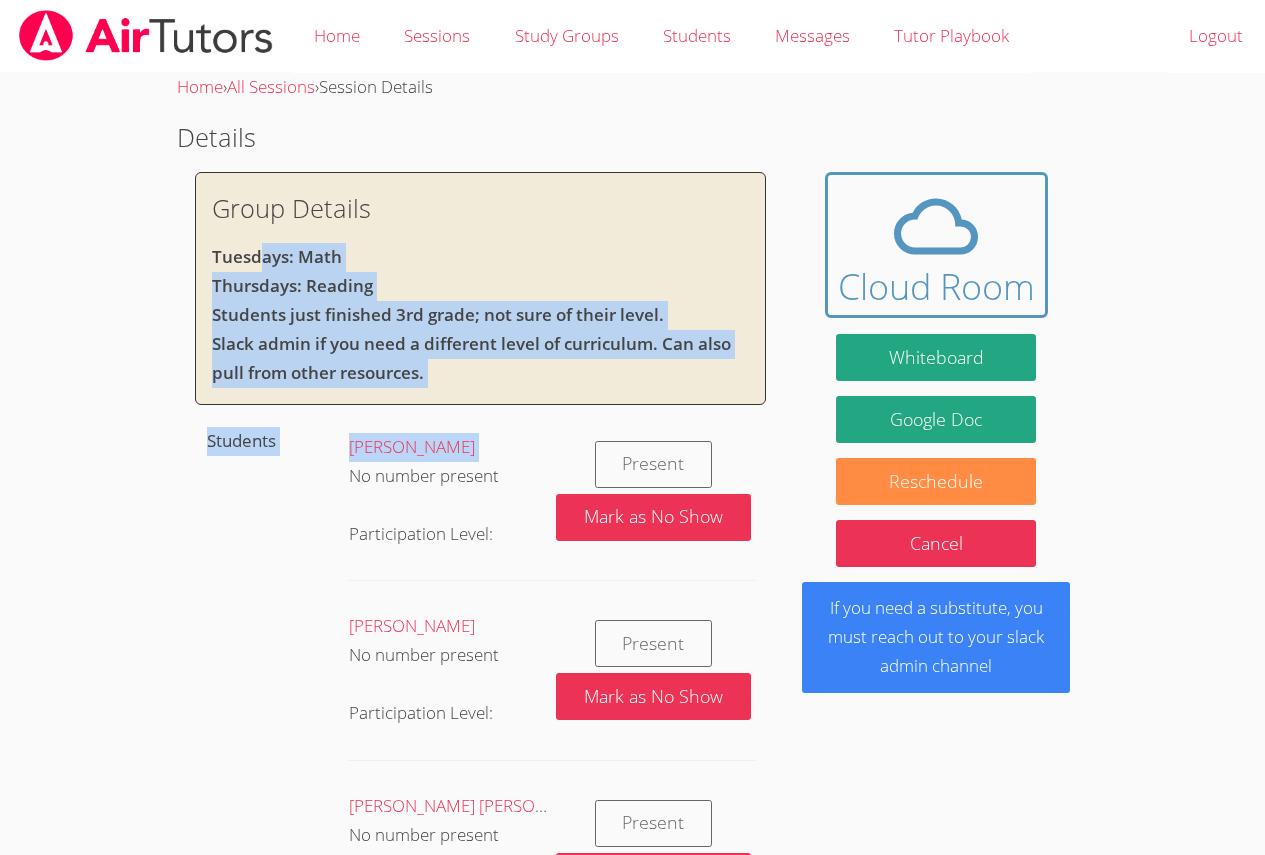 drag, startPoint x: 269, startPoint y: 241, endPoint x: 438, endPoint y: 464, distance: 279.8035 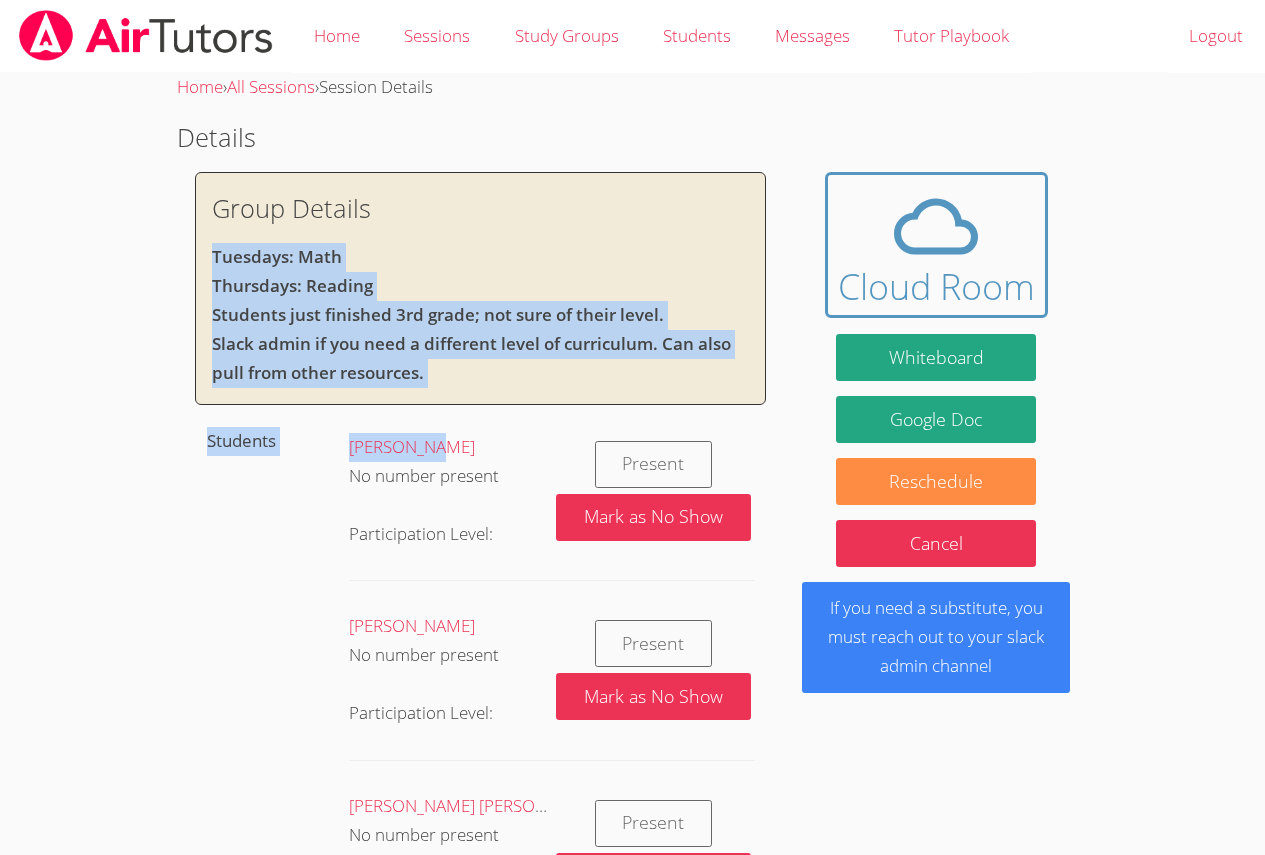 drag, startPoint x: 214, startPoint y: 256, endPoint x: 489, endPoint y: 429, distance: 324.89075 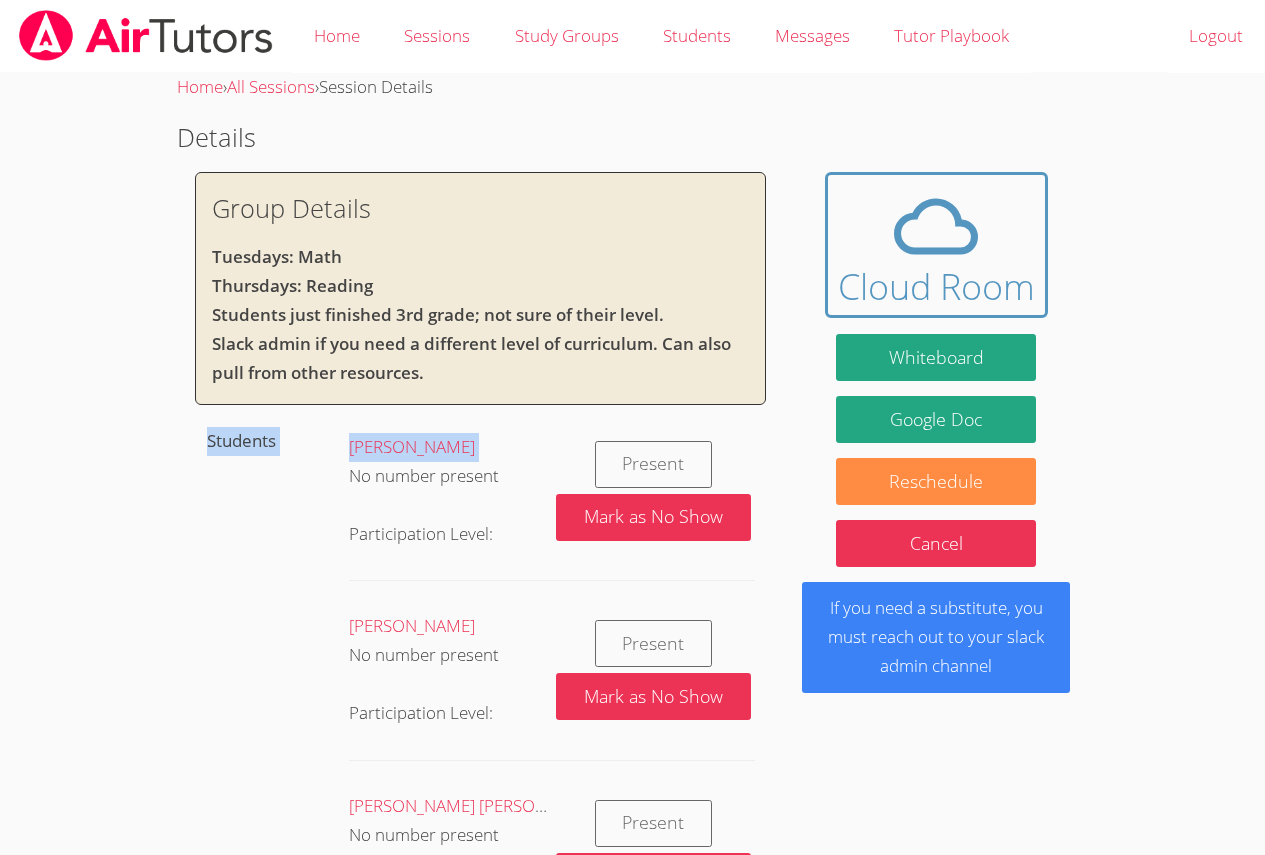 drag, startPoint x: 426, startPoint y: 510, endPoint x: 330, endPoint y: 498, distance: 96.74709 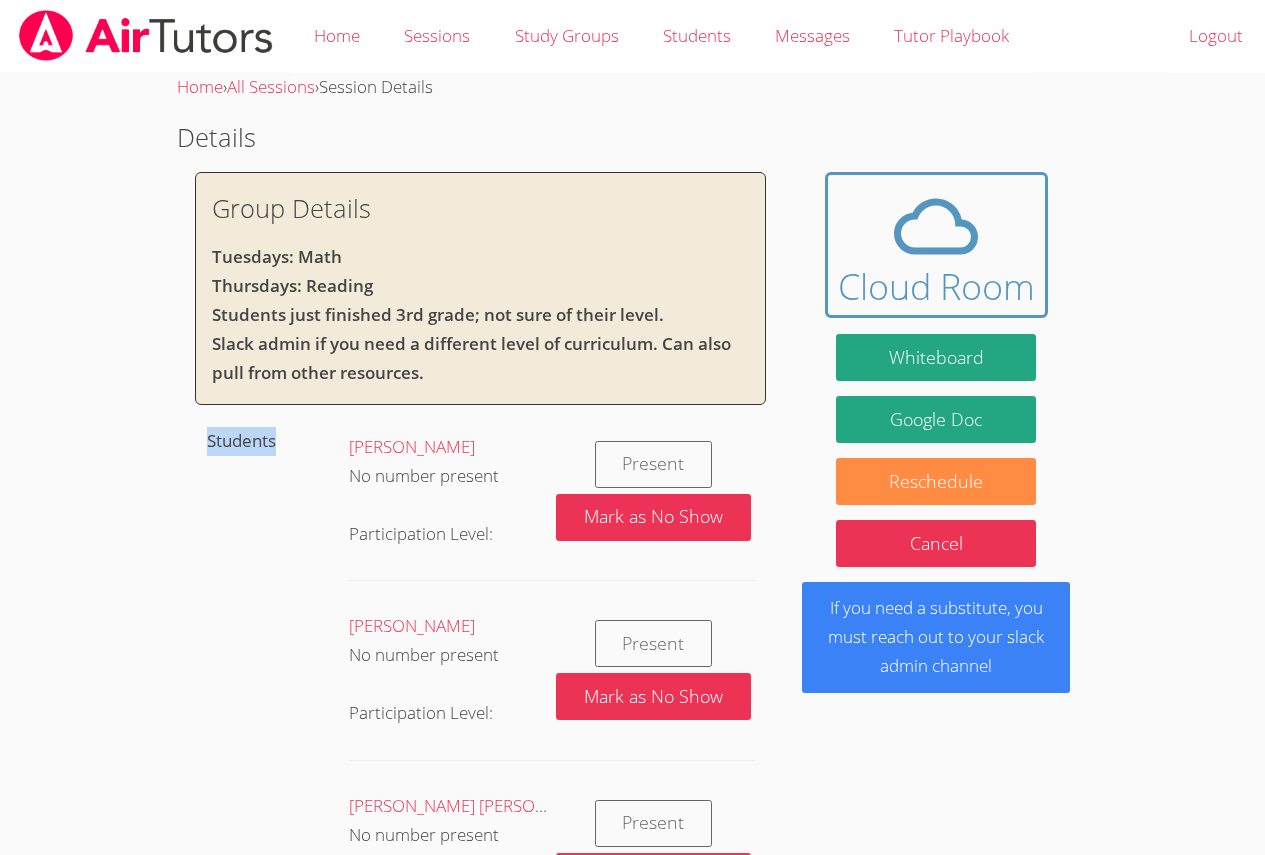 drag, startPoint x: 346, startPoint y: 414, endPoint x: 280, endPoint y: 547, distance: 148.47559 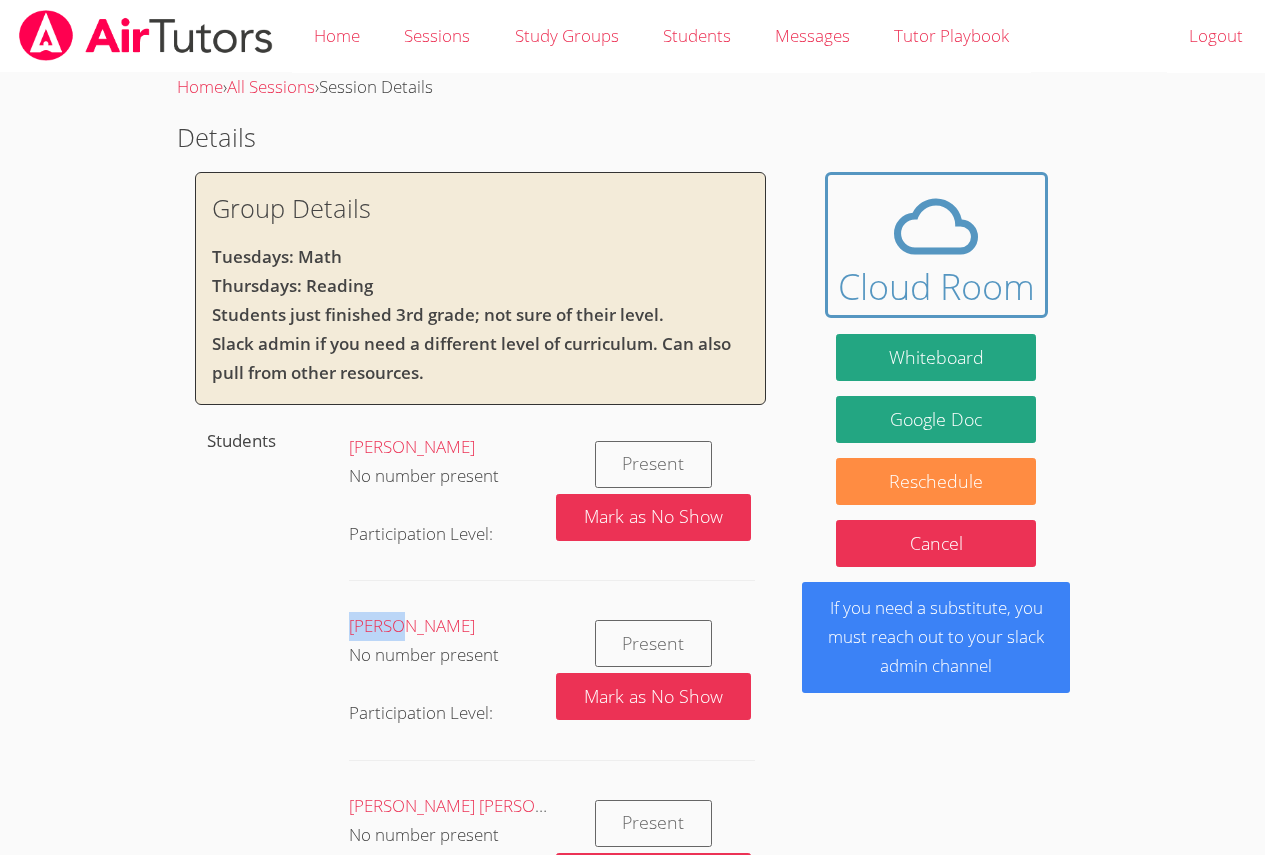 drag, startPoint x: 654, startPoint y: 663, endPoint x: 716, endPoint y: 653, distance: 62.801273 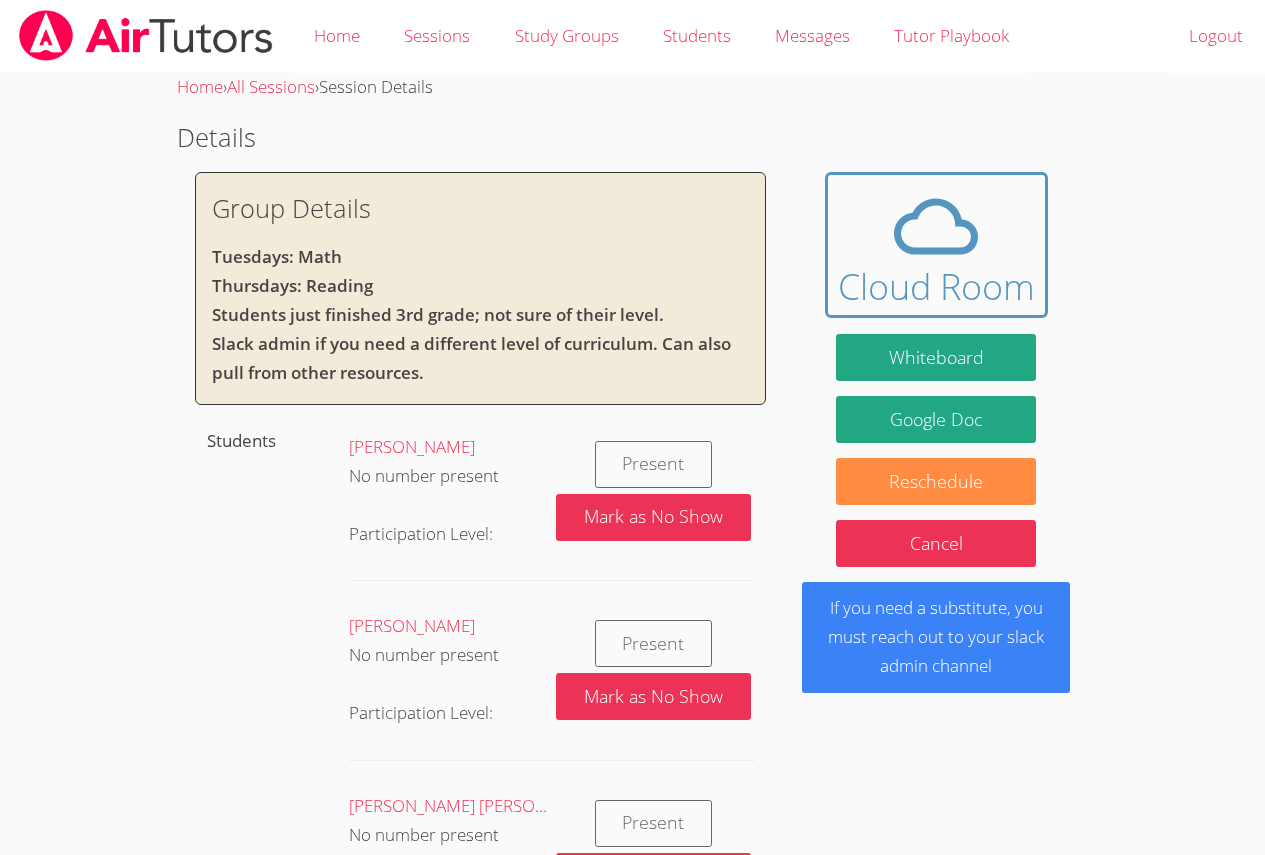 click on "[PERSON_NAME] No number present Participation Level:   Present Mark as No Show [PERSON_NAME] No number present Participation Level:   Present [PERSON_NAME] as No Show [PERSON_NAME] [PERSON_NAME] No number present Participation Level:   Present Mark as No Show" at bounding box center (551, 683) 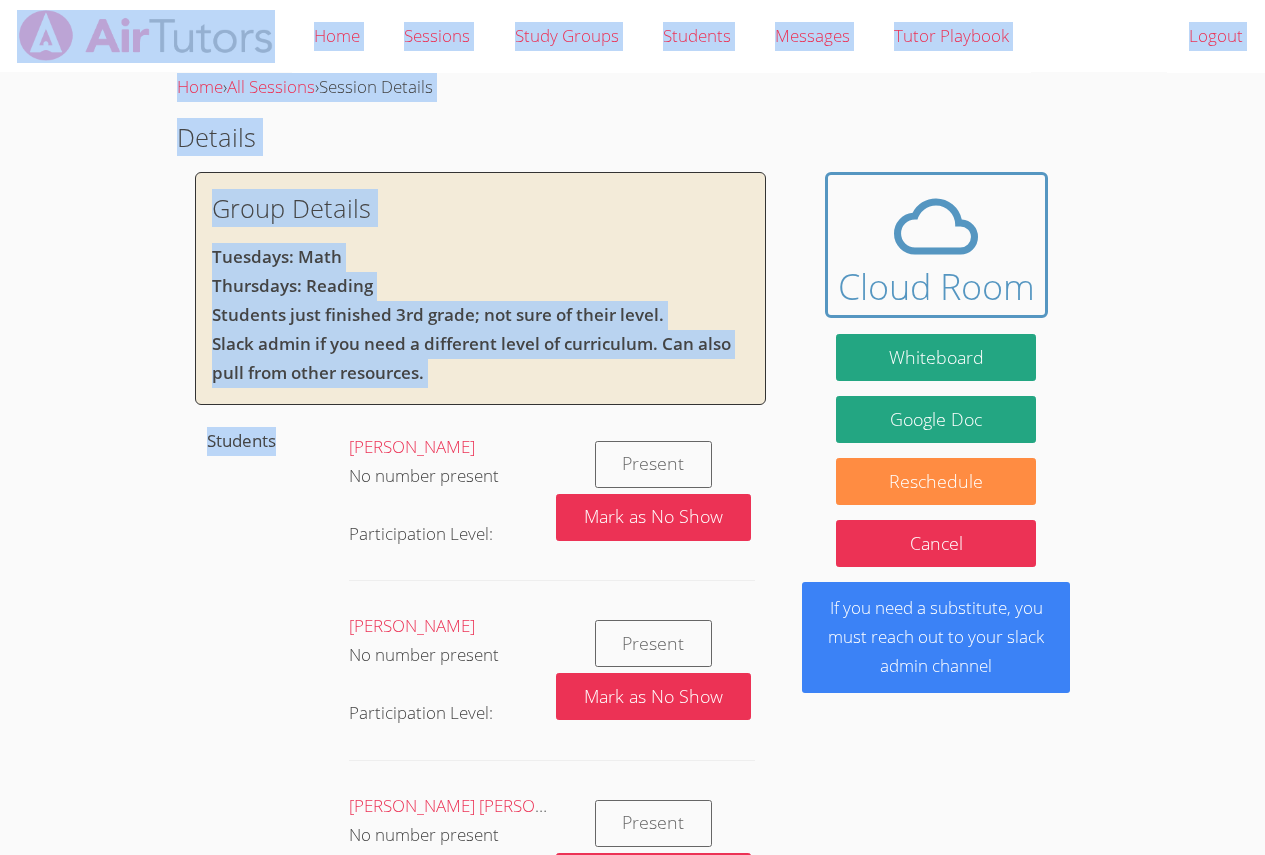 drag, startPoint x: 509, startPoint y: 573, endPoint x: 0, endPoint y: 26, distance: 747.18805 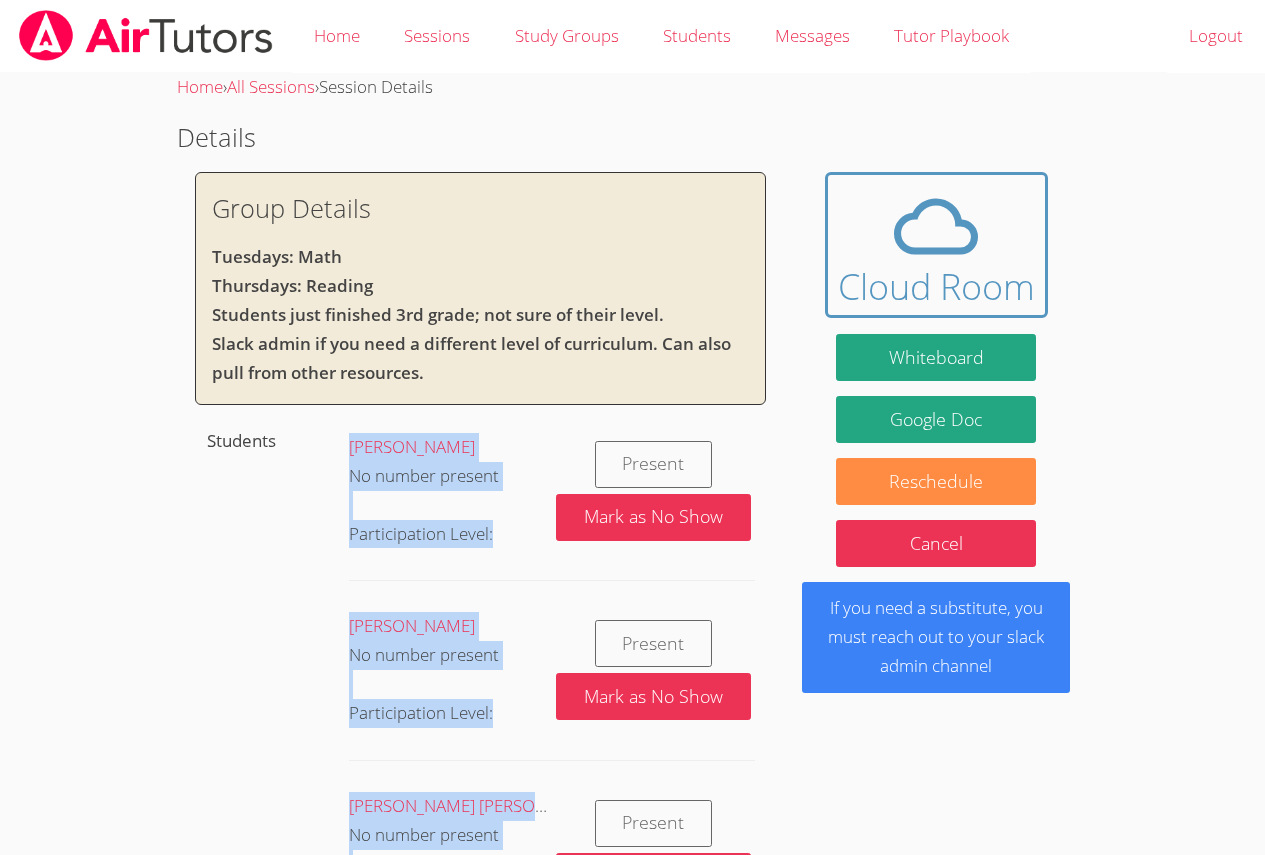 drag, startPoint x: 642, startPoint y: 442, endPoint x: 610, endPoint y: 449, distance: 32.75668 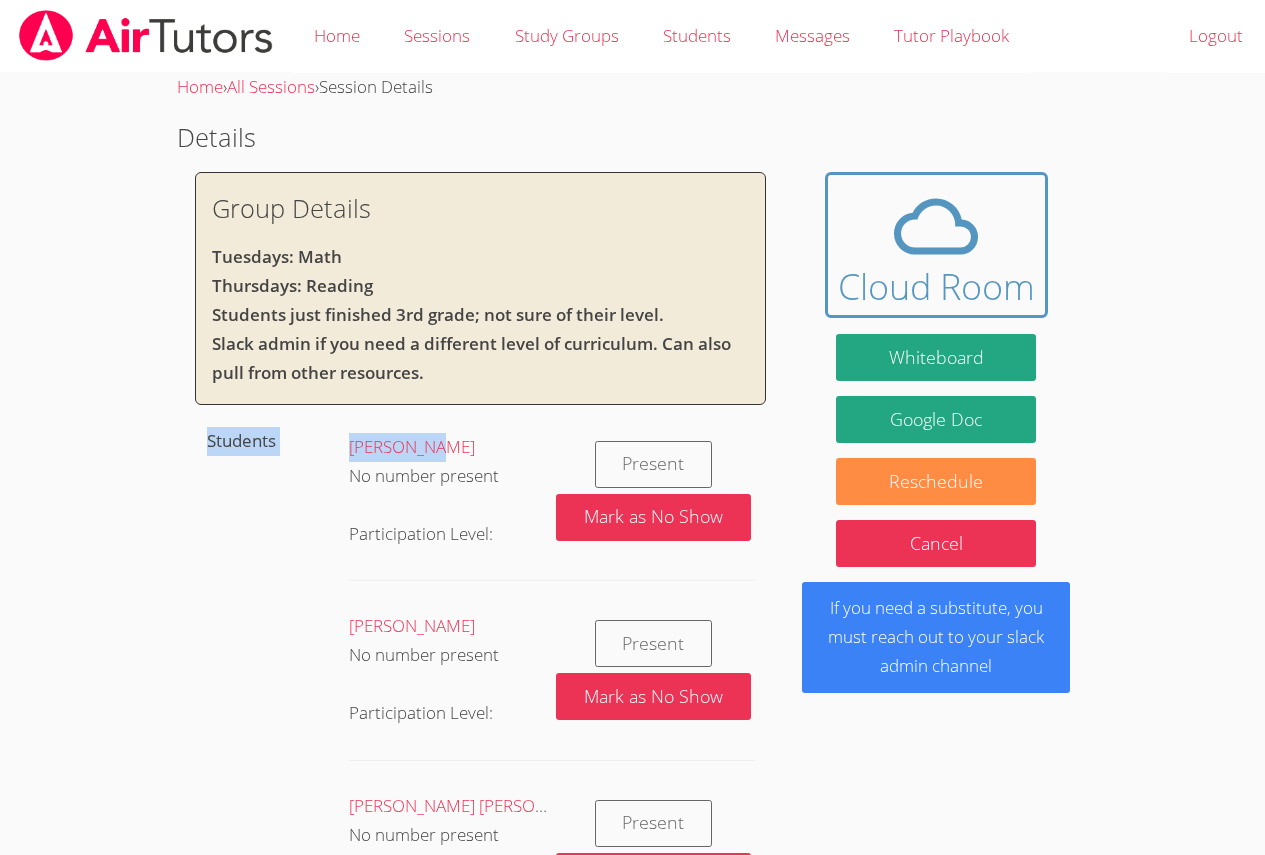 drag, startPoint x: 426, startPoint y: 421, endPoint x: 372, endPoint y: 409, distance: 55.31727 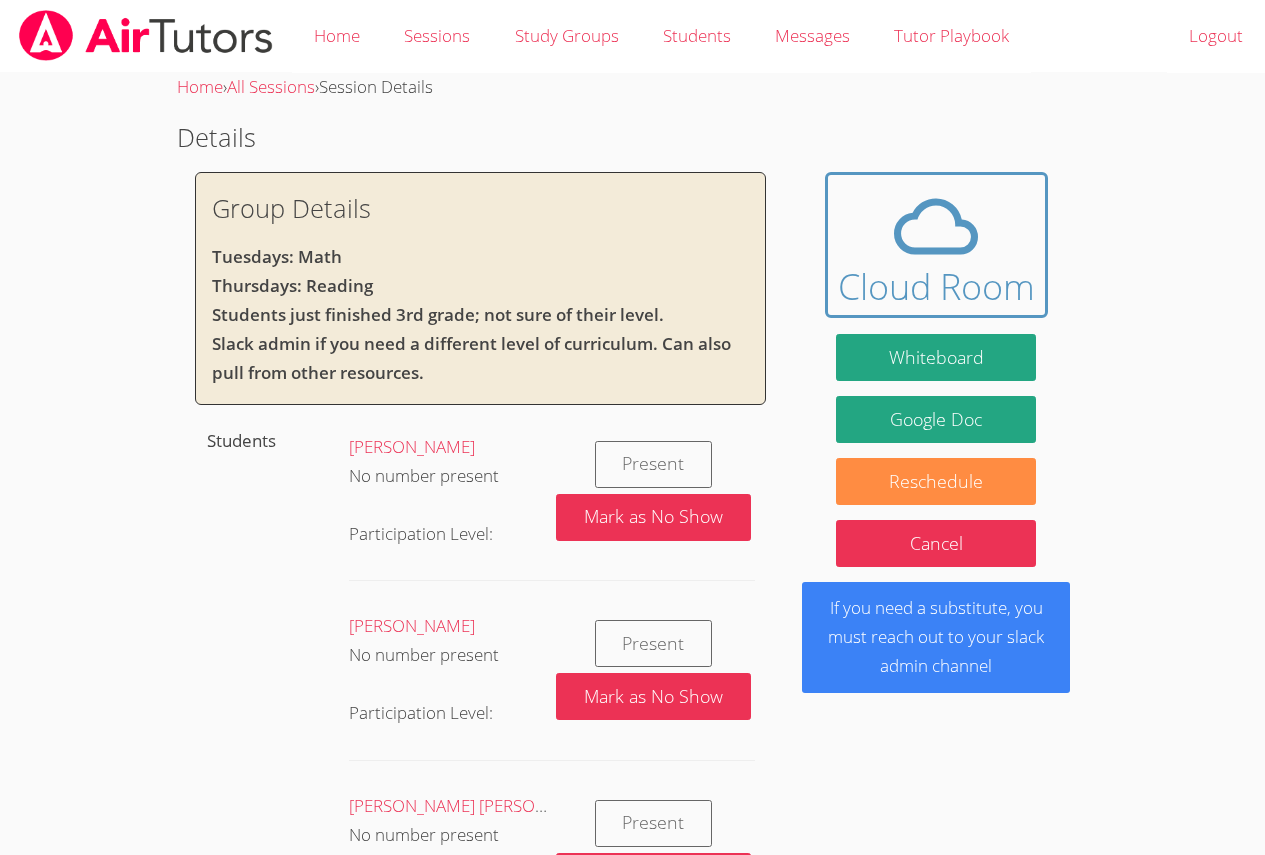 drag, startPoint x: 372, startPoint y: 409, endPoint x: 358, endPoint y: 352, distance: 58.694122 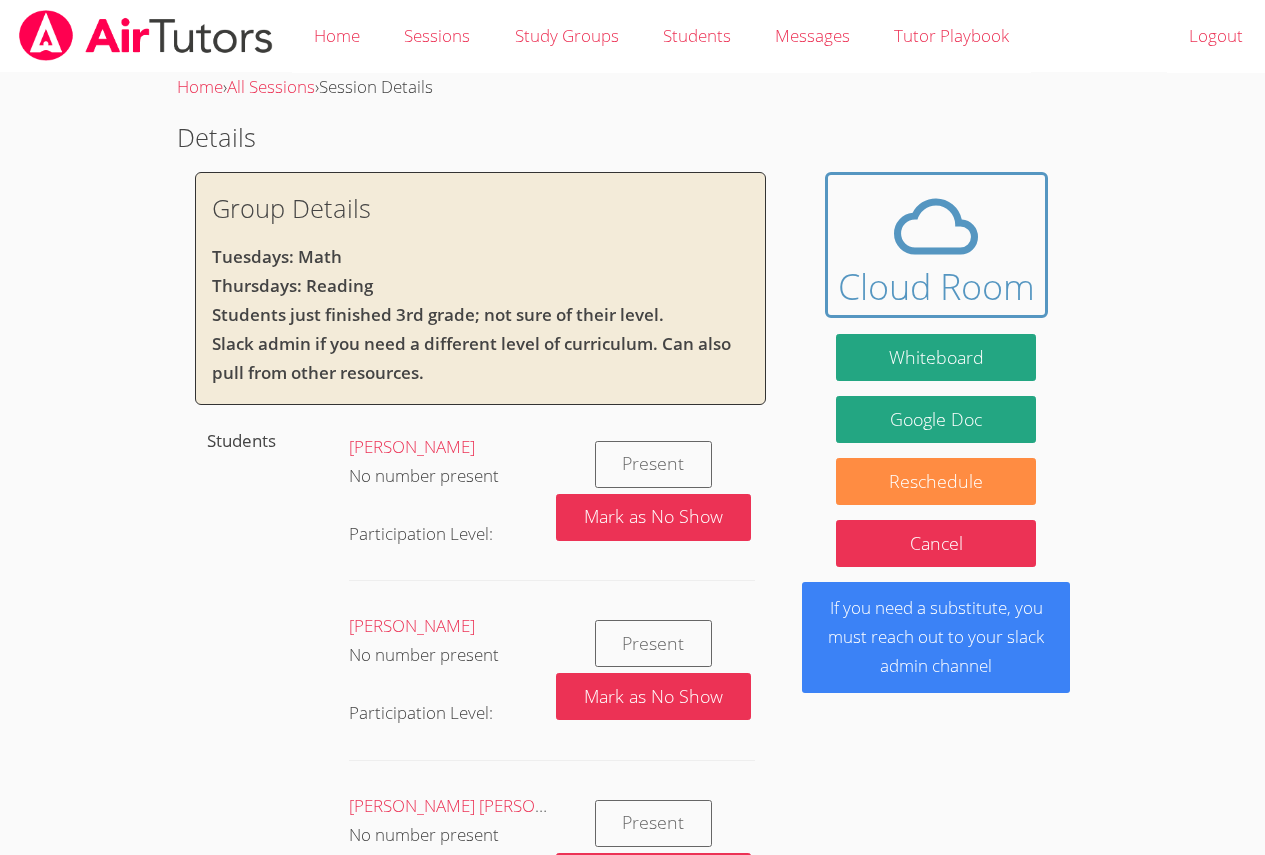click on "Group Details Tuesdays: Math Thursdays: Reading Students just finished 3rd grade; not sure of their level. Slack admin if you need a different level of curriculum. Can also pull from other resources." at bounding box center (480, 288) 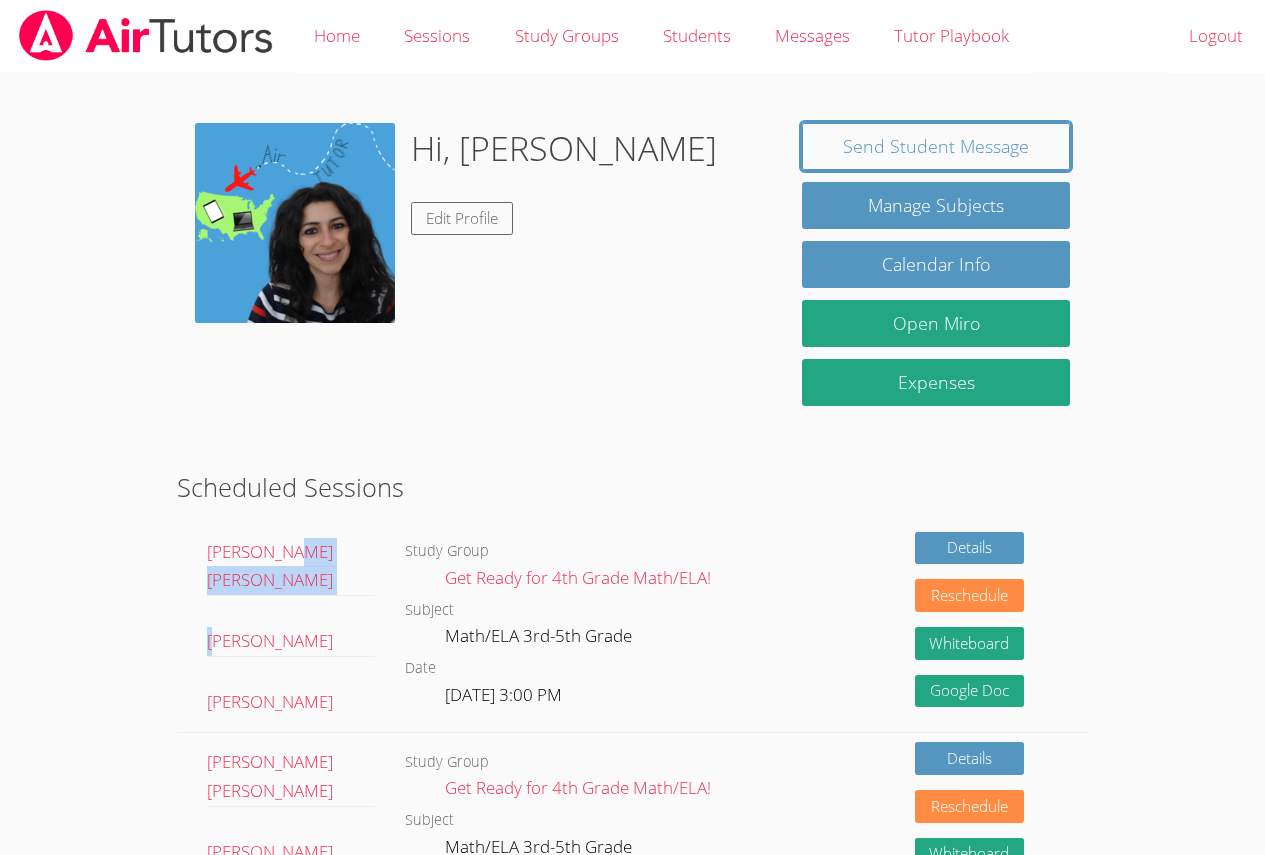 drag, startPoint x: 286, startPoint y: 545, endPoint x: 232, endPoint y: 651, distance: 118.96218 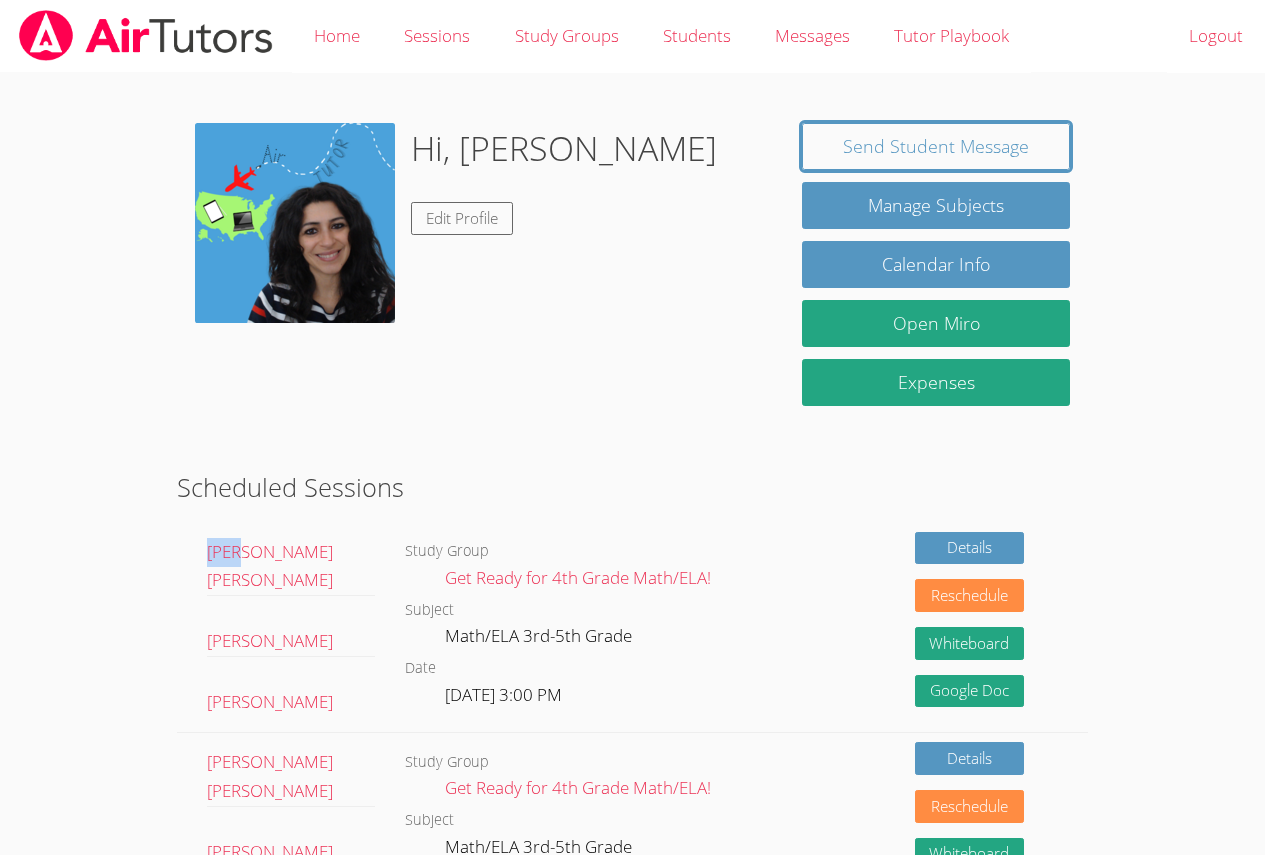 drag, startPoint x: 192, startPoint y: 547, endPoint x: 242, endPoint y: 591, distance: 66.6033 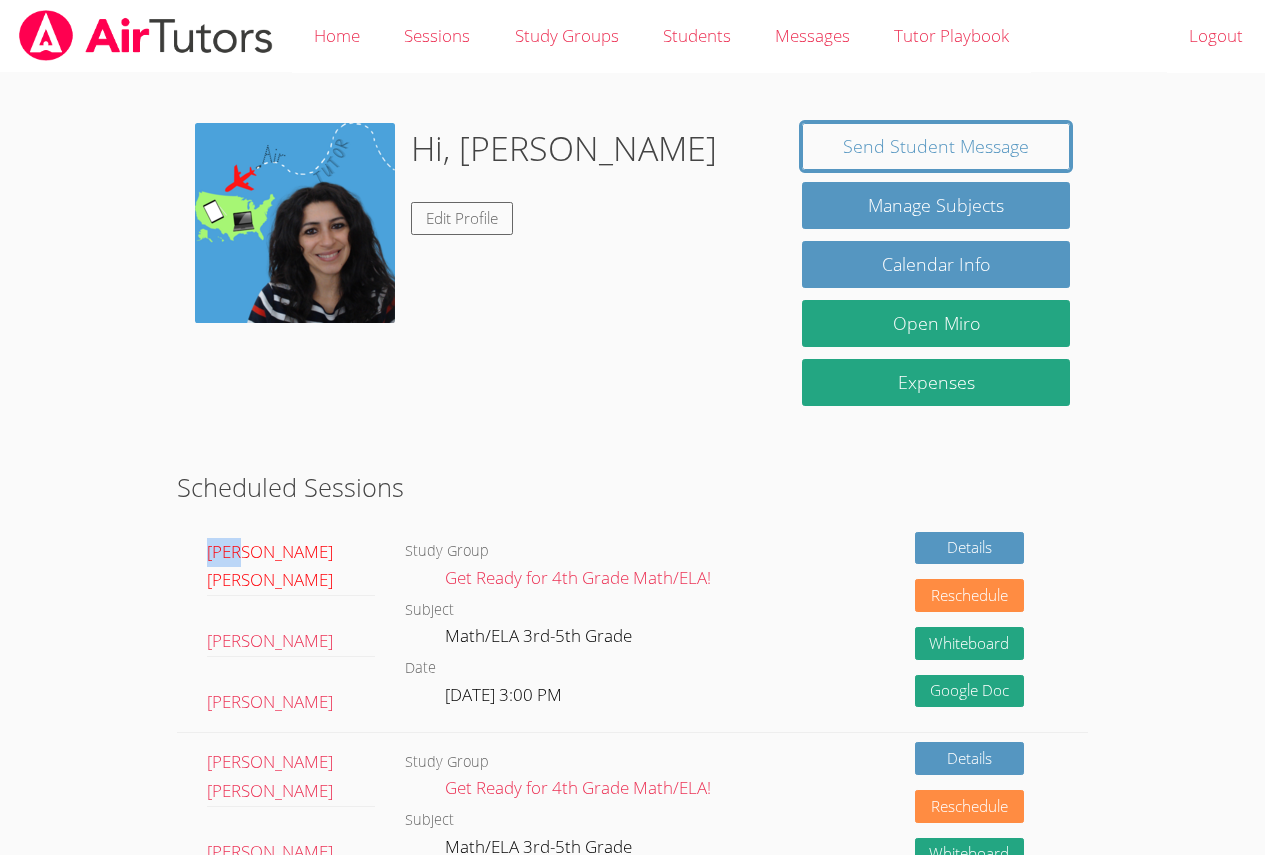 click on "[PERSON_NAME] [PERSON_NAME]" at bounding box center [270, 566] 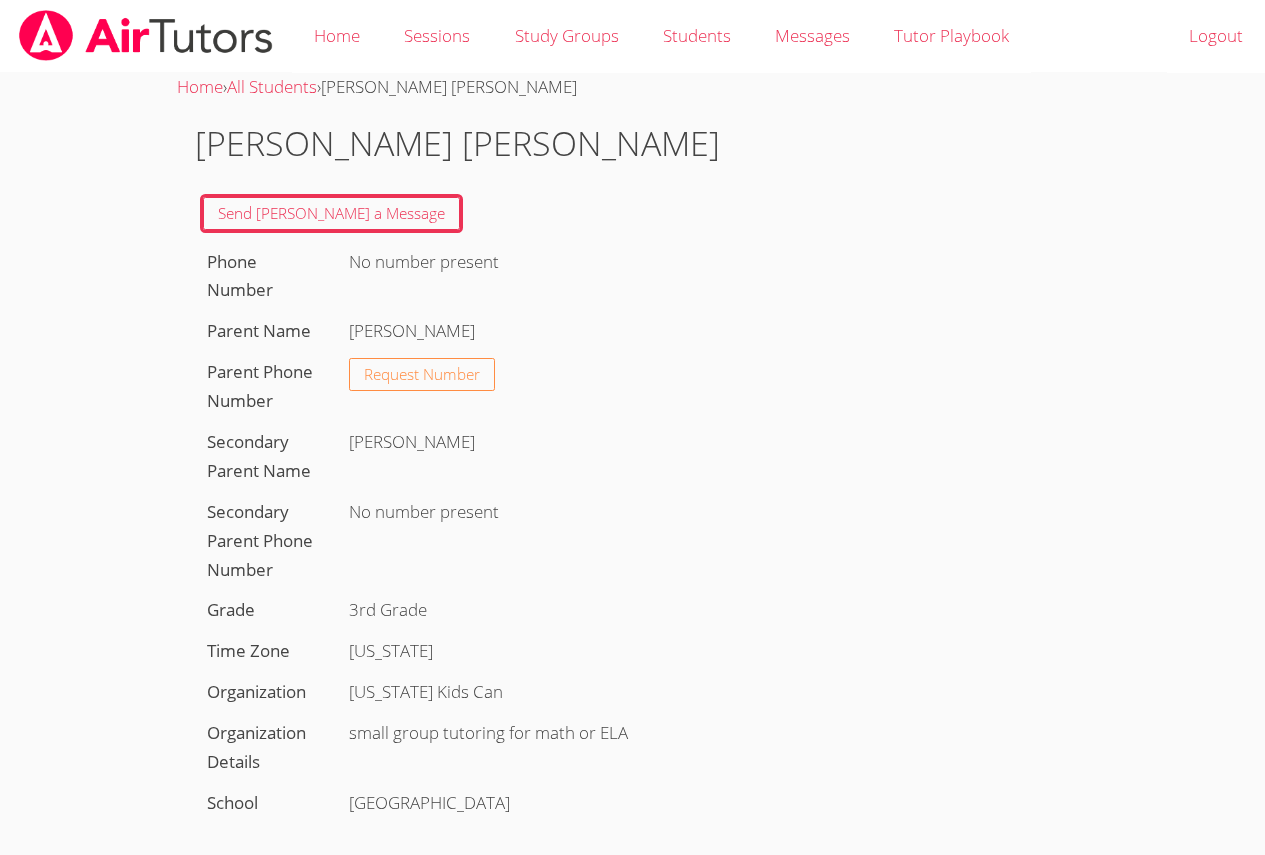drag, startPoint x: 283, startPoint y: 553, endPoint x: 739, endPoint y: 265, distance: 539.33295 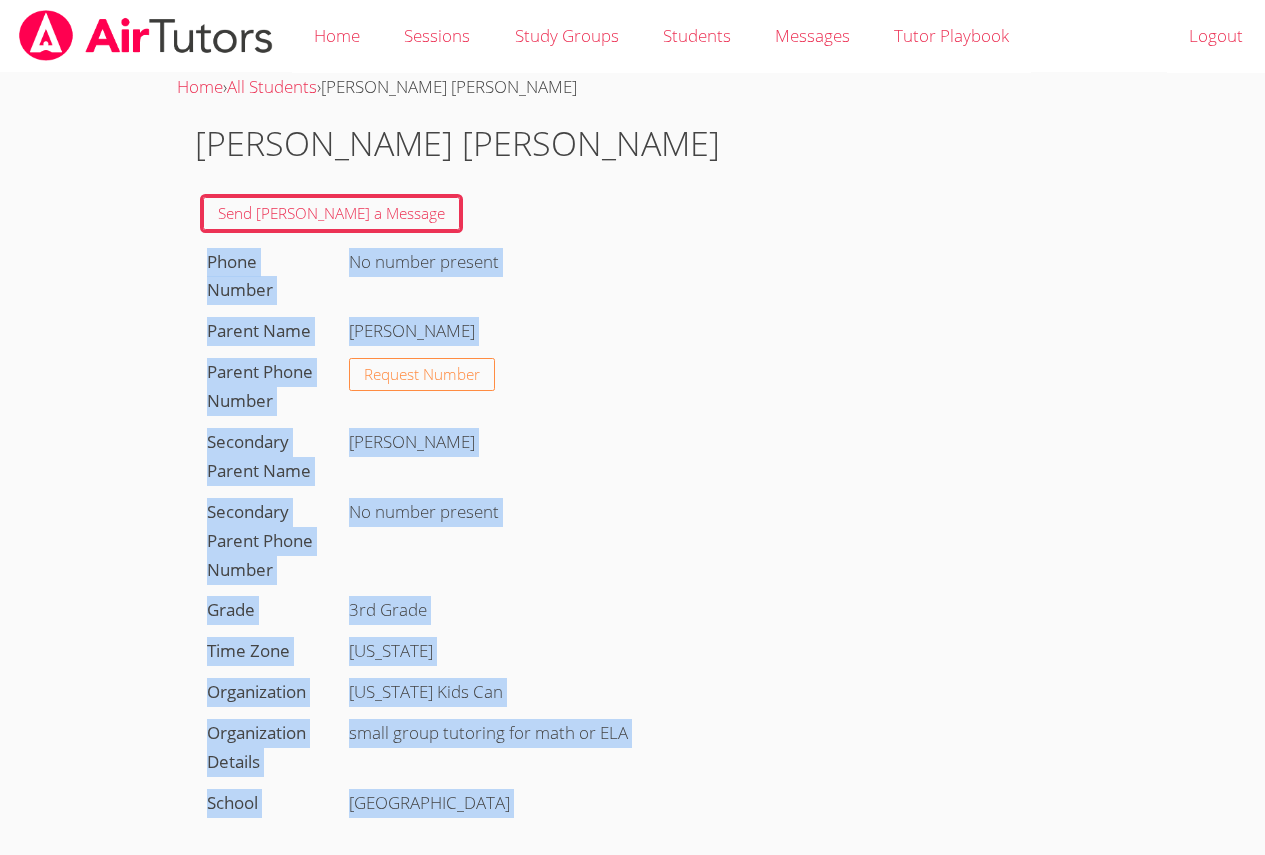 drag, startPoint x: 203, startPoint y: 244, endPoint x: 1156, endPoint y: 753, distance: 1080.412 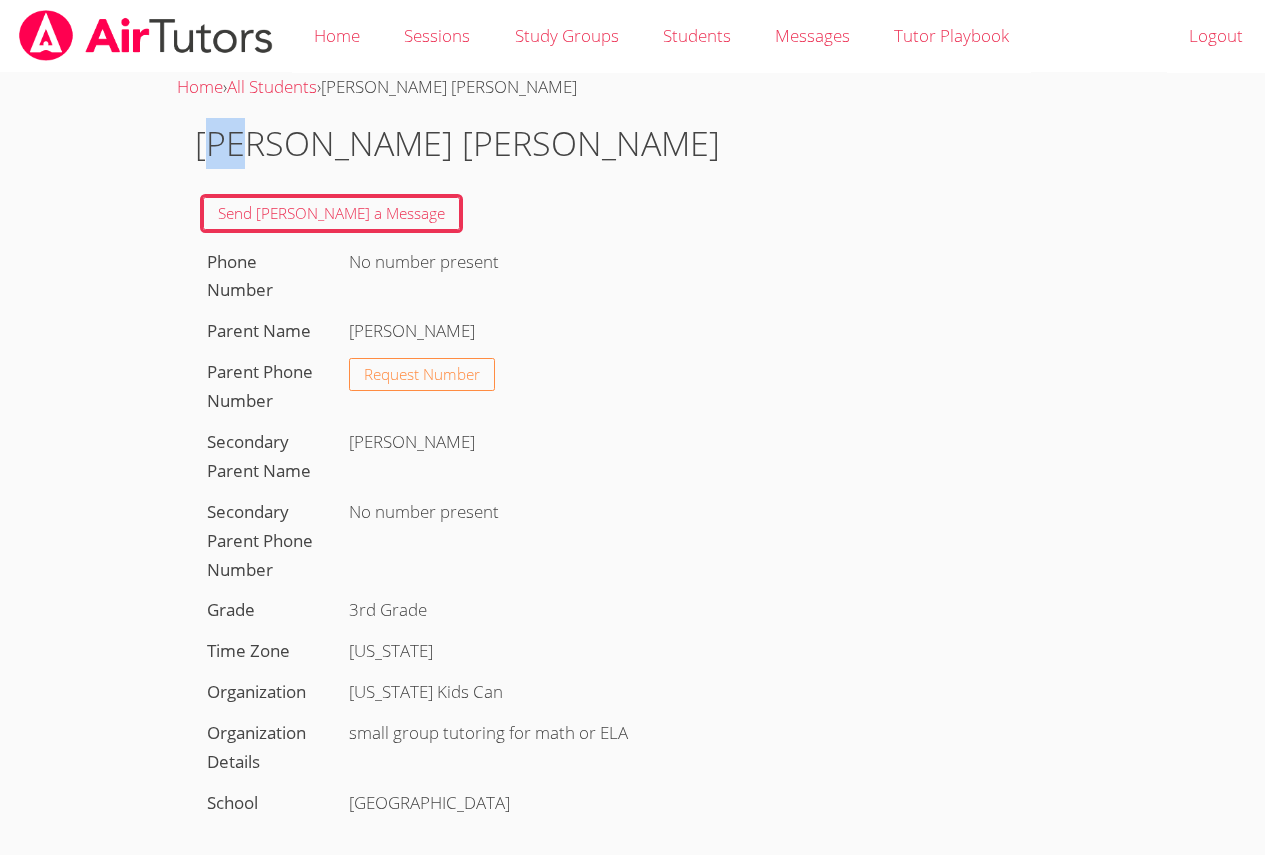 drag, startPoint x: 212, startPoint y: 144, endPoint x: 257, endPoint y: 125, distance: 48.8467 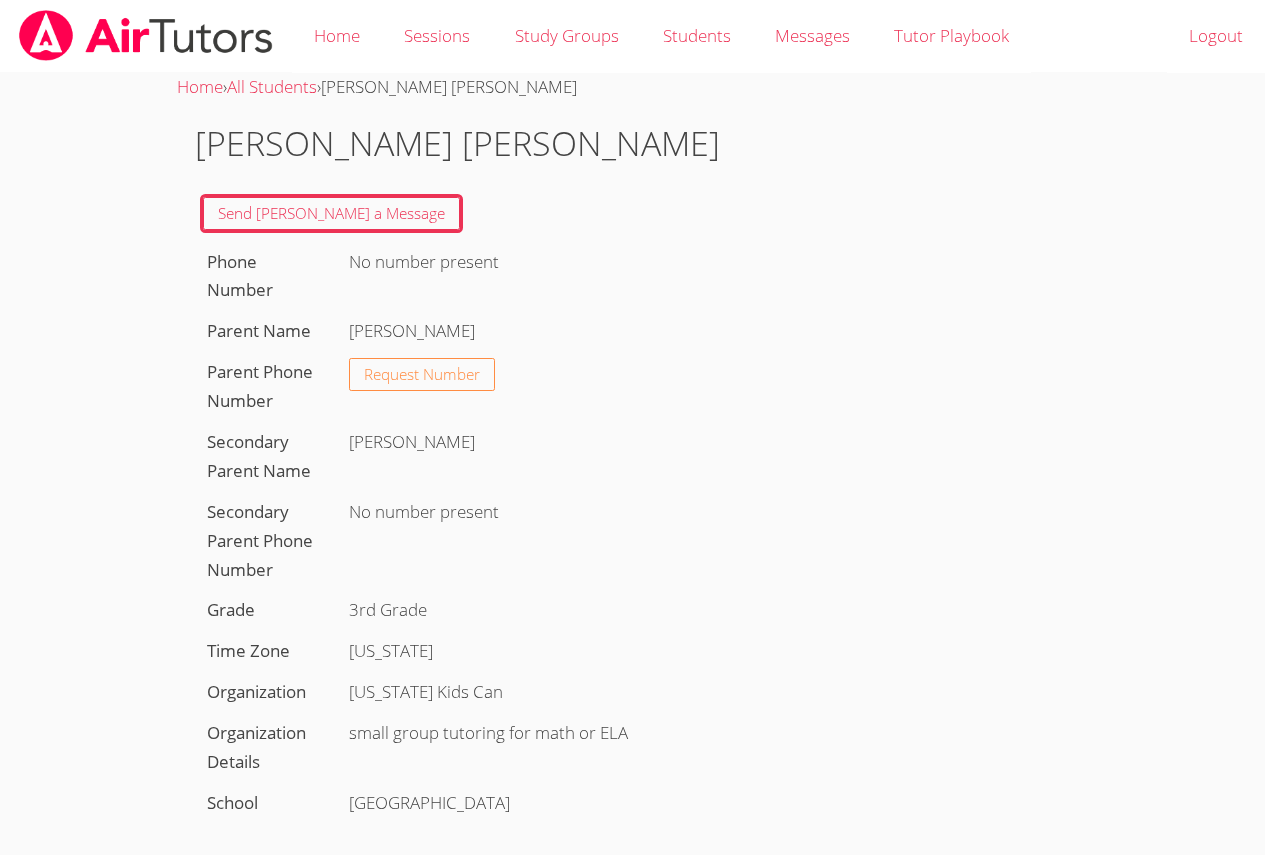 click on "[PERSON_NAME] [PERSON_NAME]" at bounding box center [480, 143] 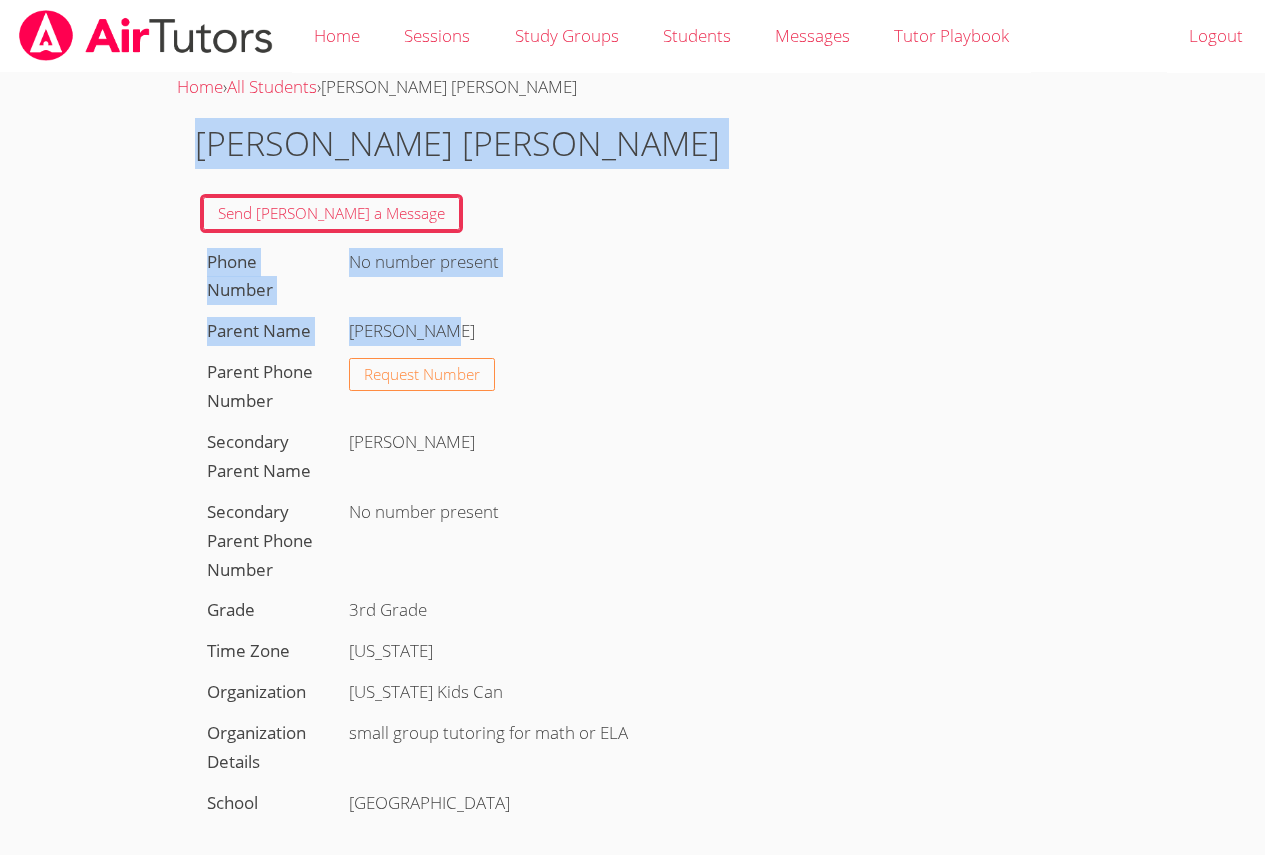 drag, startPoint x: 205, startPoint y: 153, endPoint x: 465, endPoint y: 342, distance: 321.43585 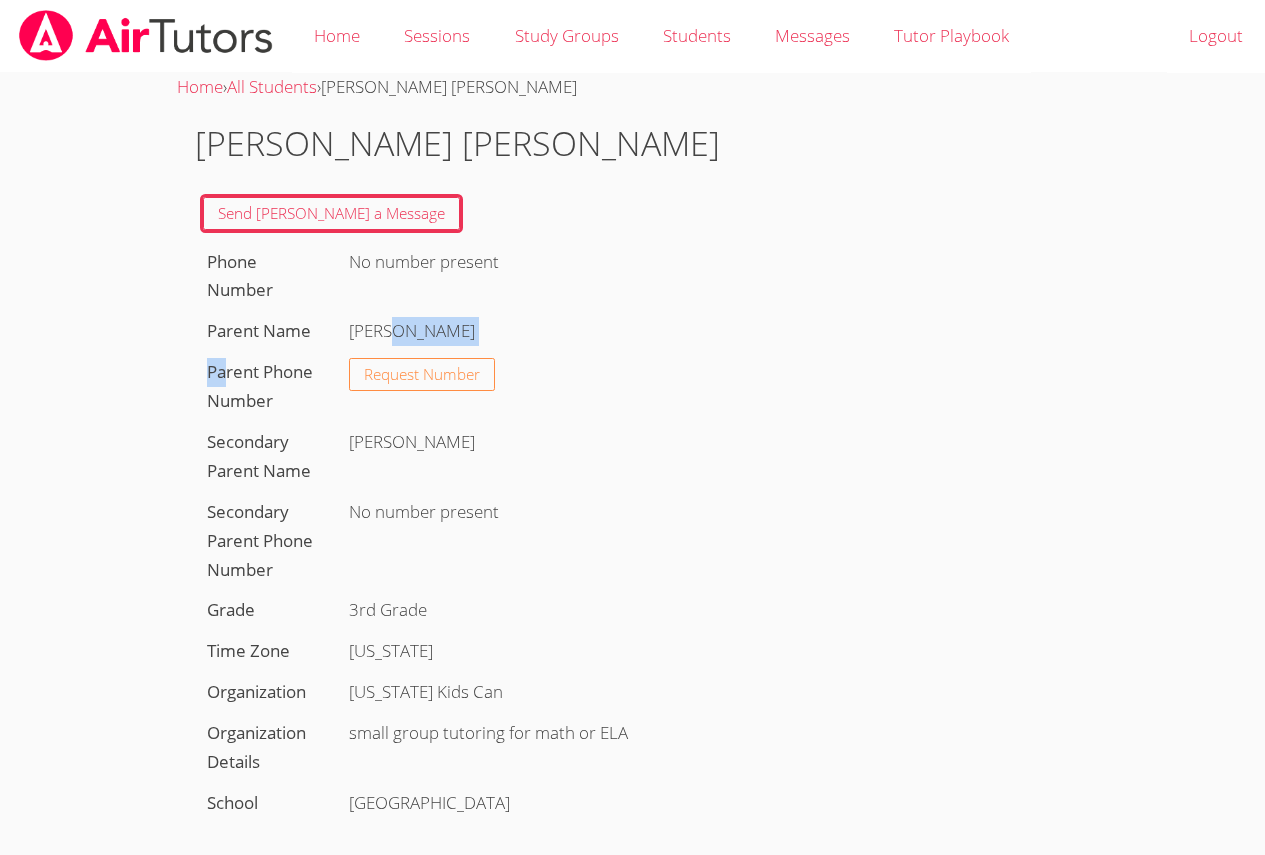 drag, startPoint x: 179, startPoint y: 404, endPoint x: 285, endPoint y: 311, distance: 141.01419 